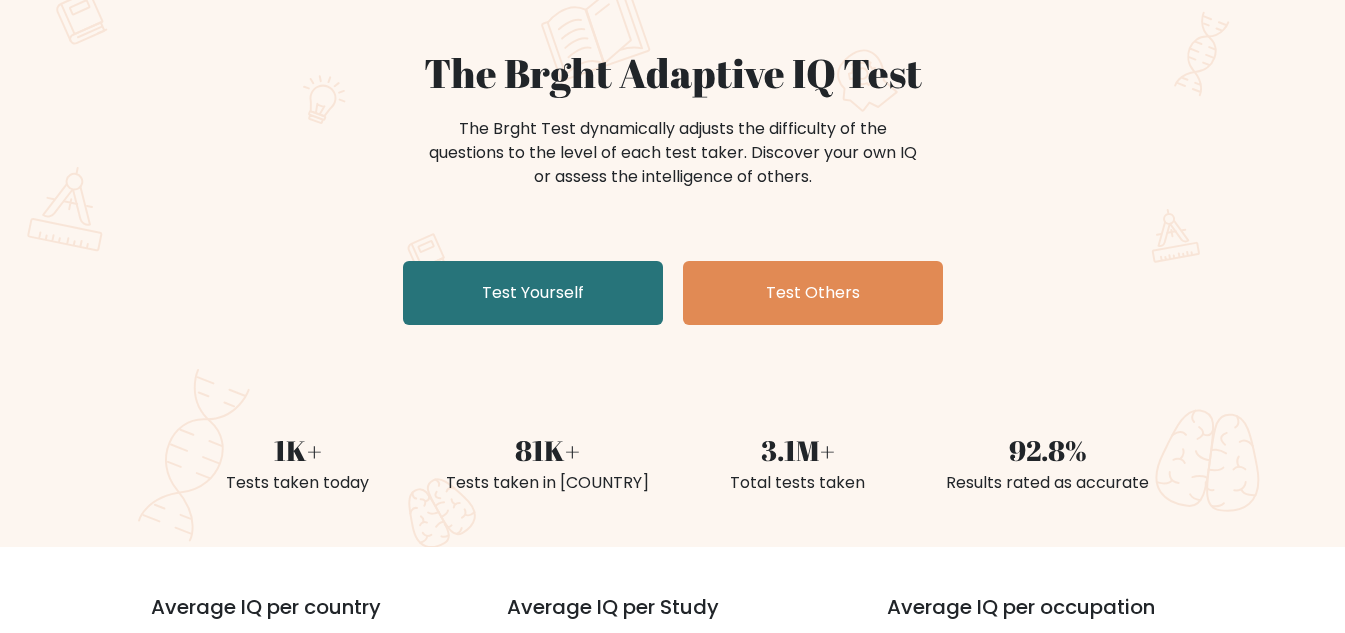 scroll, scrollTop: 160, scrollLeft: 0, axis: vertical 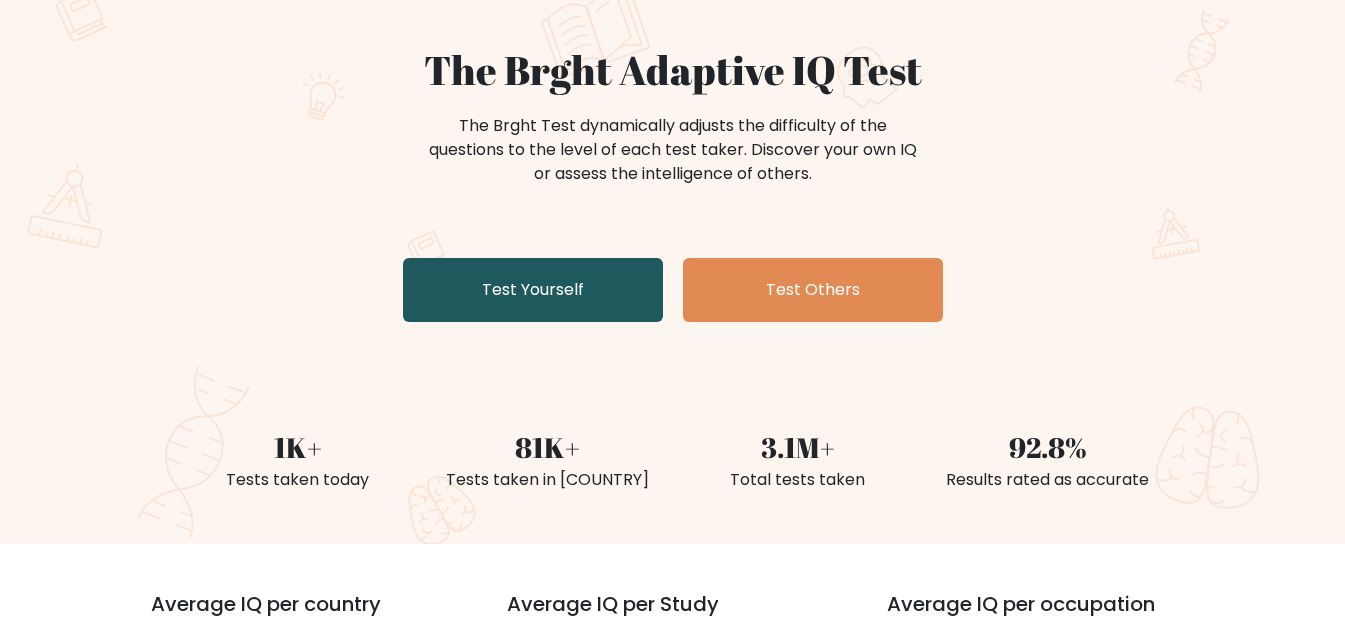 click on "Test Yourself" at bounding box center (533, 290) 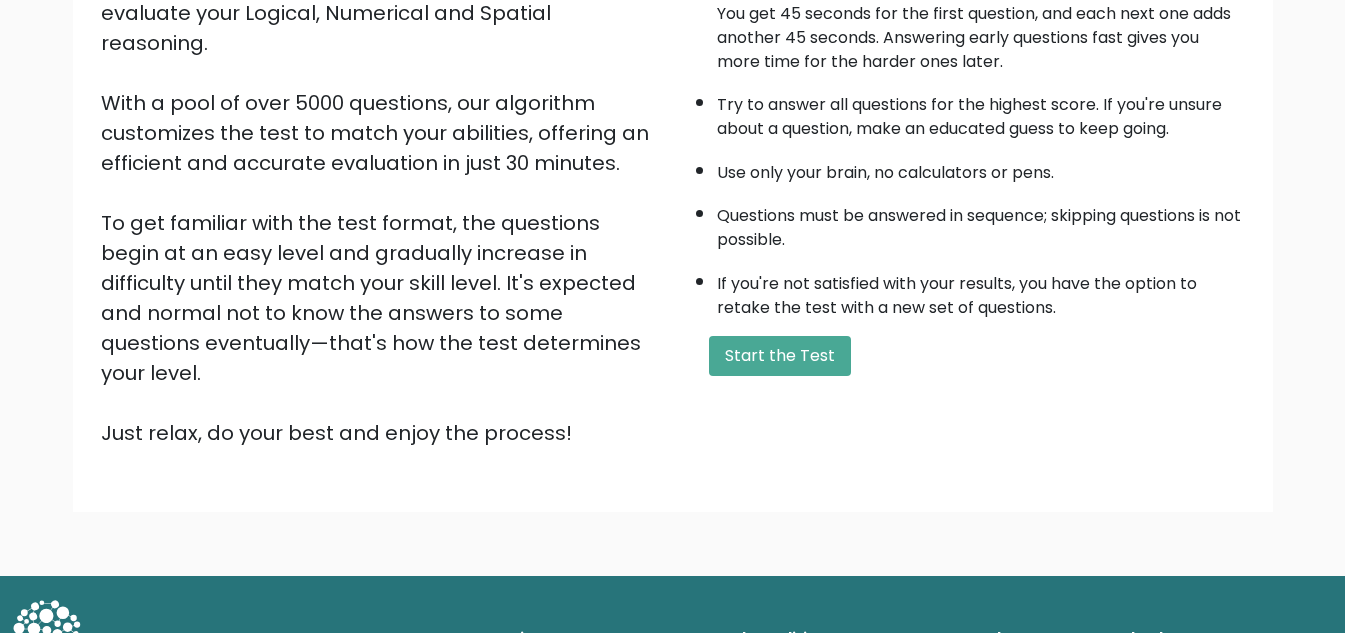 scroll, scrollTop: 283, scrollLeft: 0, axis: vertical 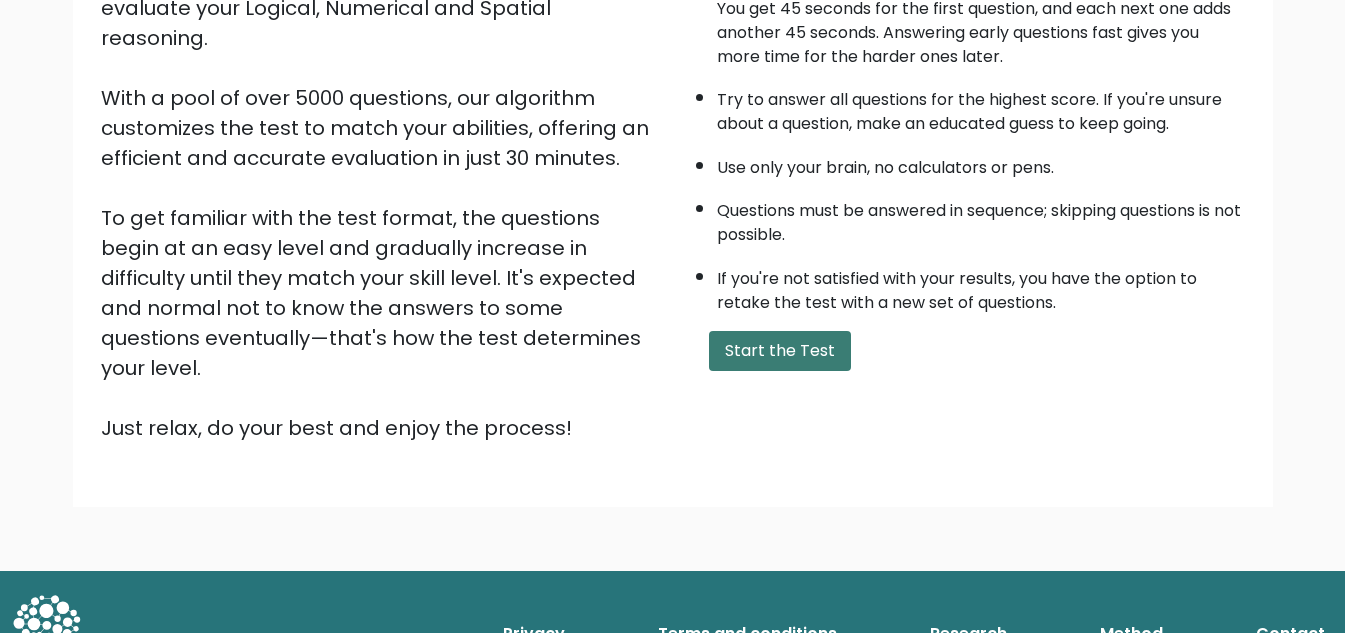 click on "Start the Test" at bounding box center [780, 351] 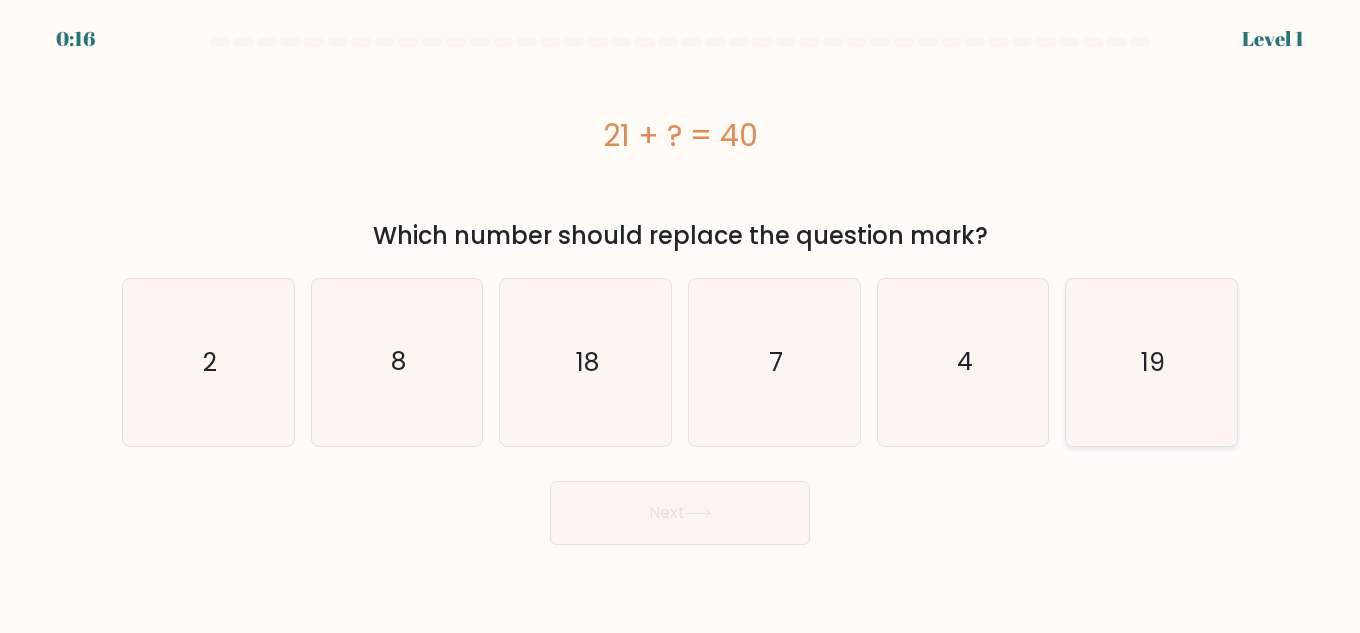 click on "19" at bounding box center (1153, 362) 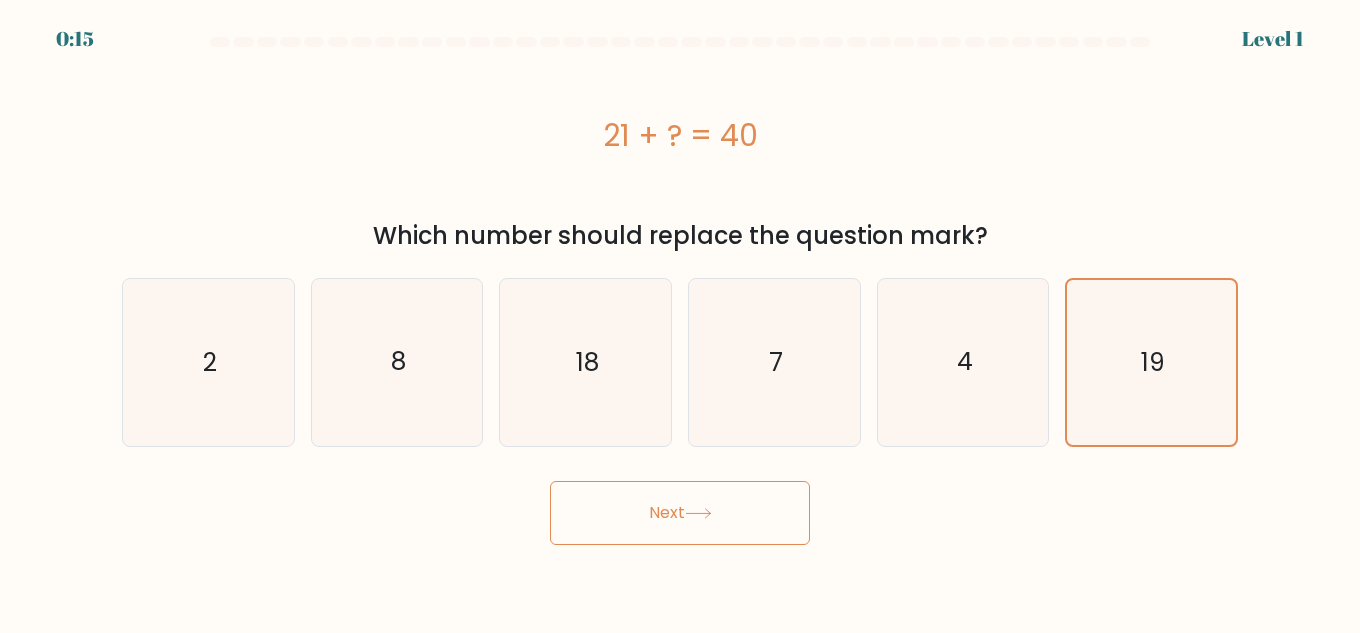 click on "Next" at bounding box center (680, 513) 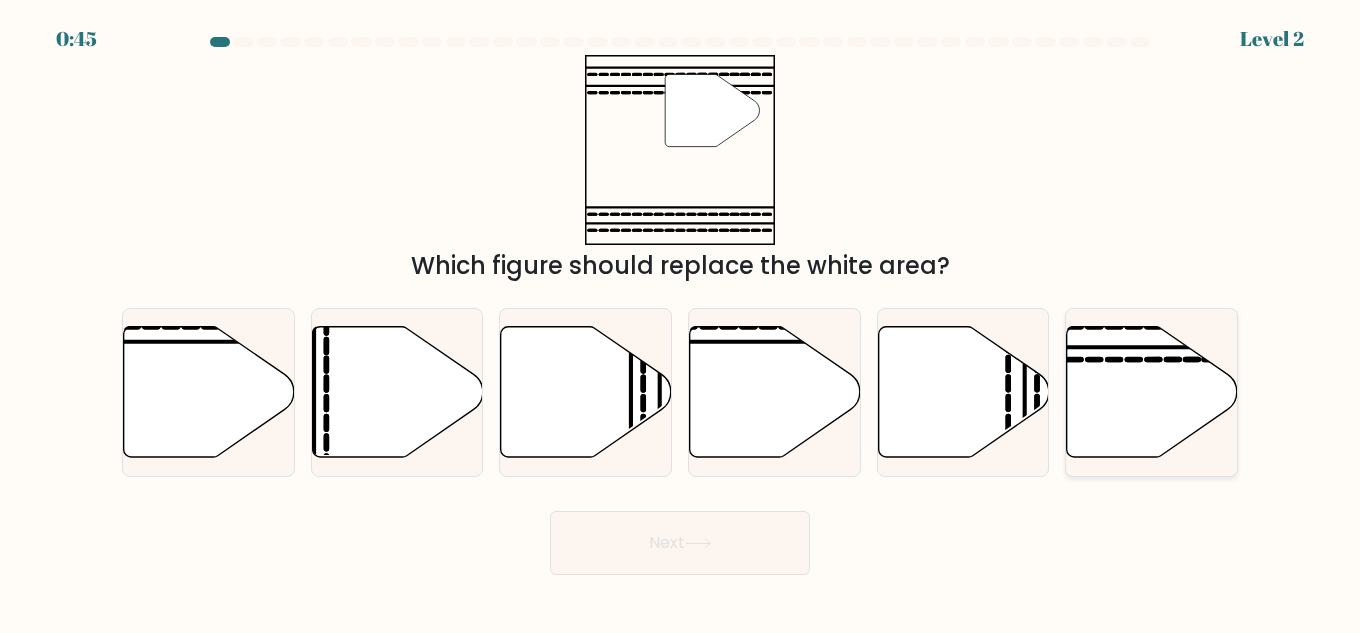 click at bounding box center (1152, 391) 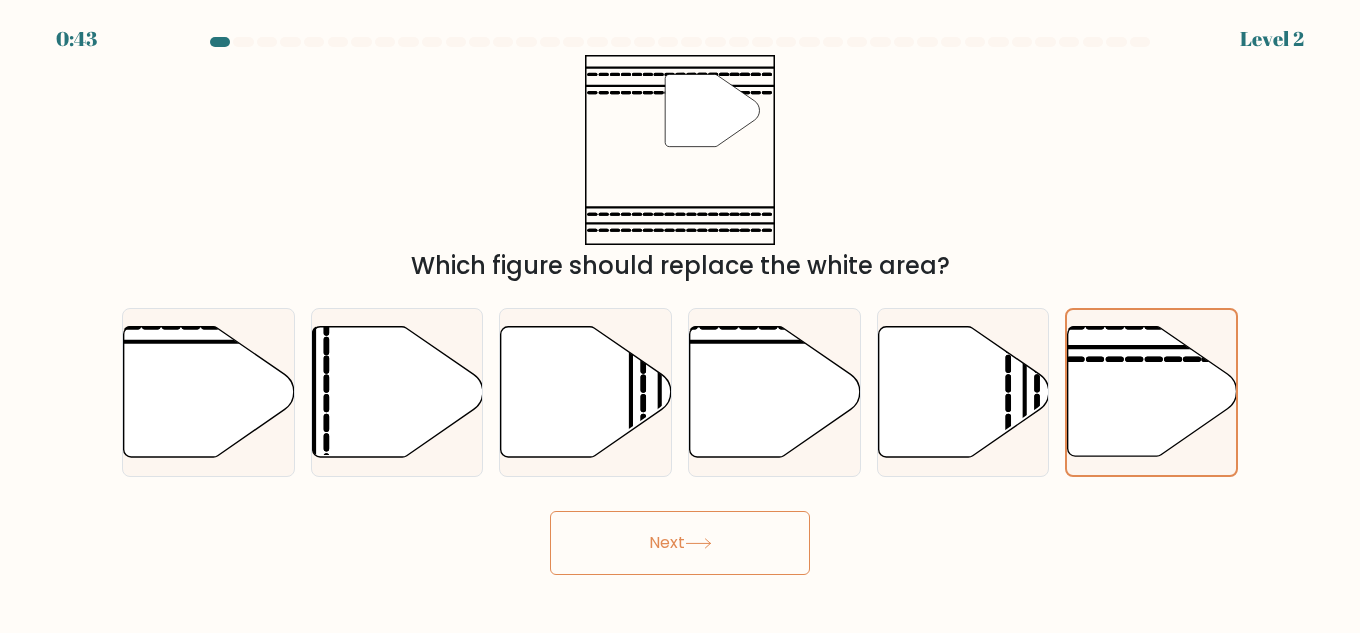 click on "Next" at bounding box center [680, 543] 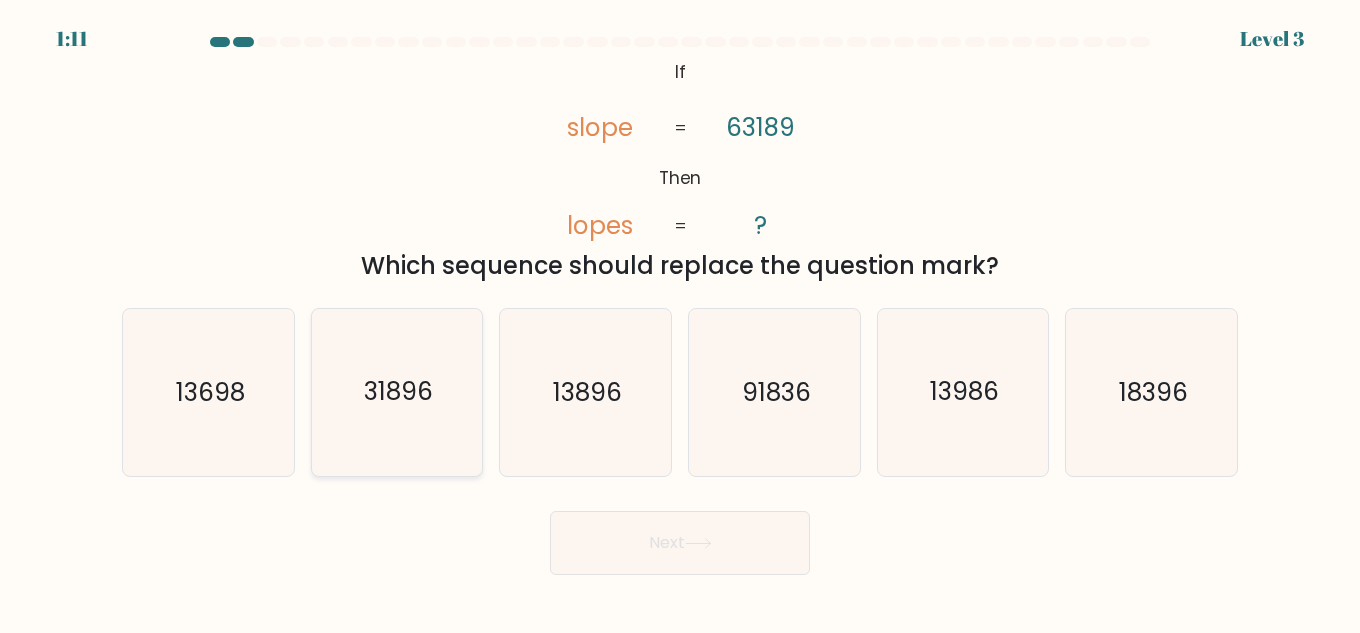 click on "31896" at bounding box center (397, 392) 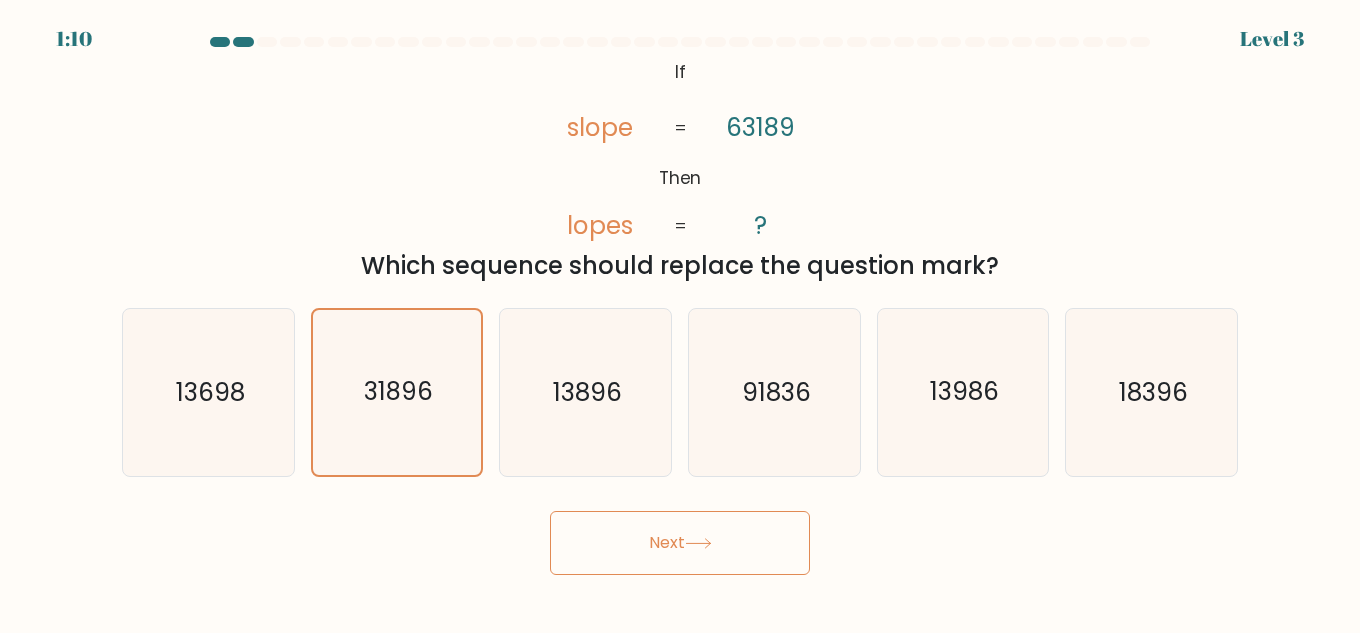 click on "Next" at bounding box center [680, 543] 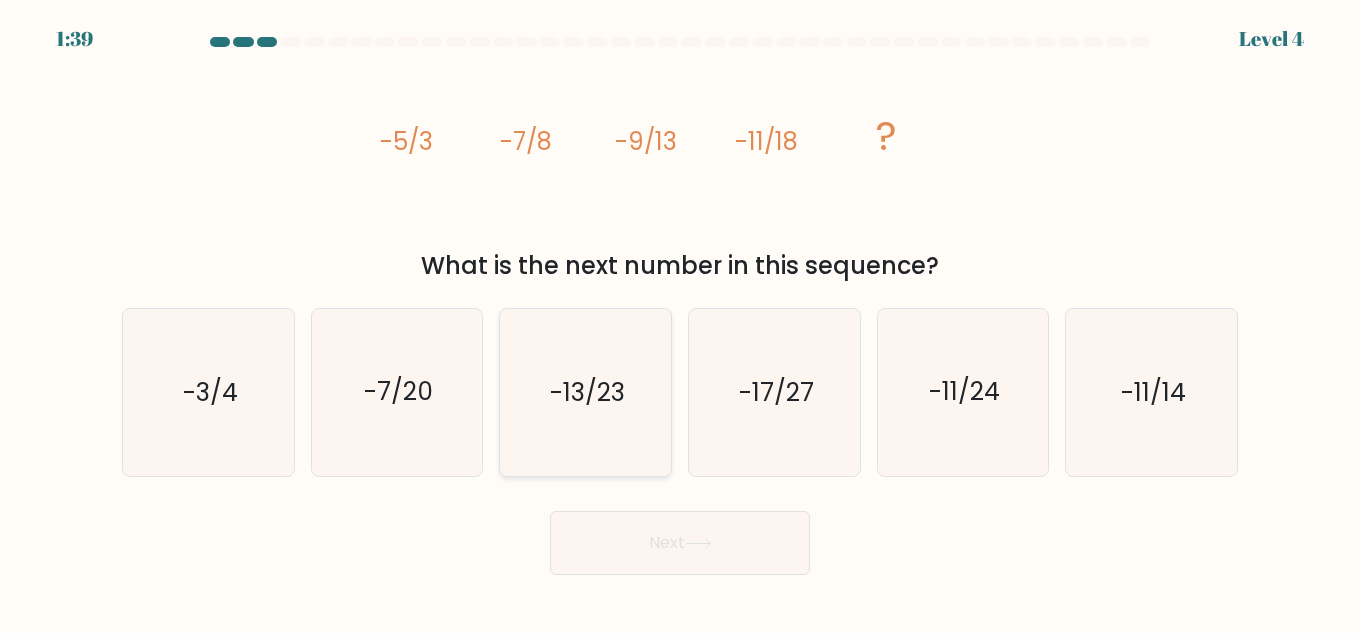 click on "-13/23" at bounding box center (585, 392) 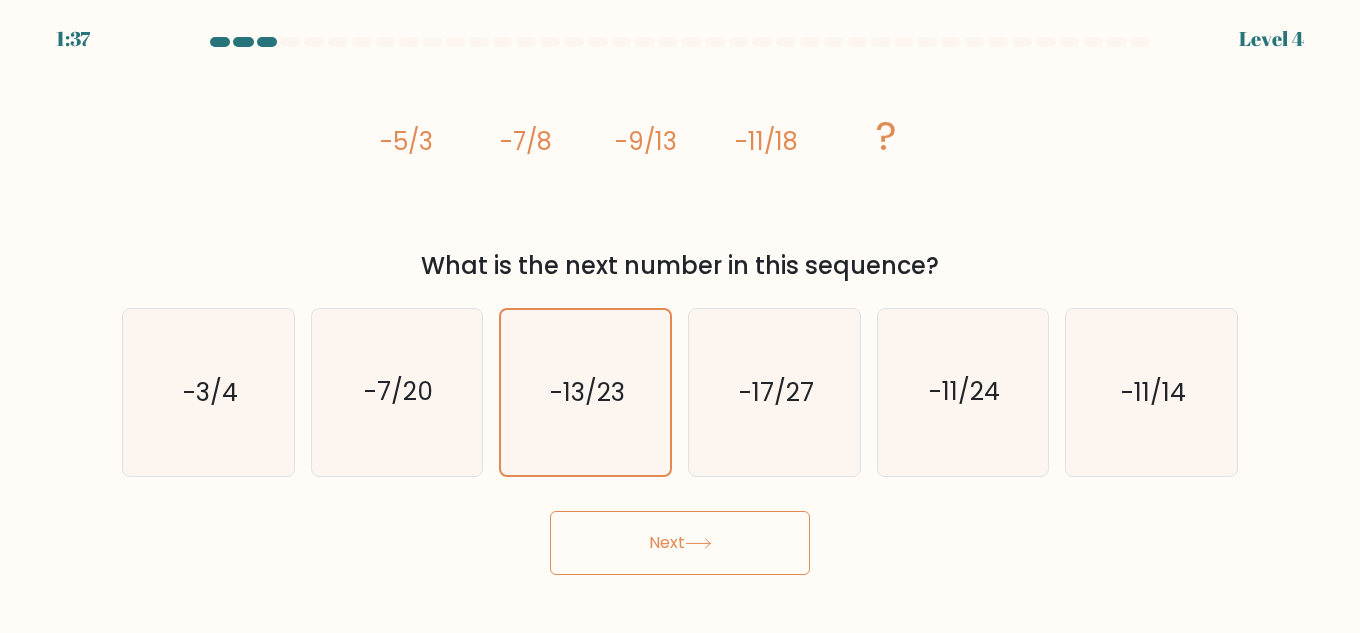 click on "Next" at bounding box center [680, 543] 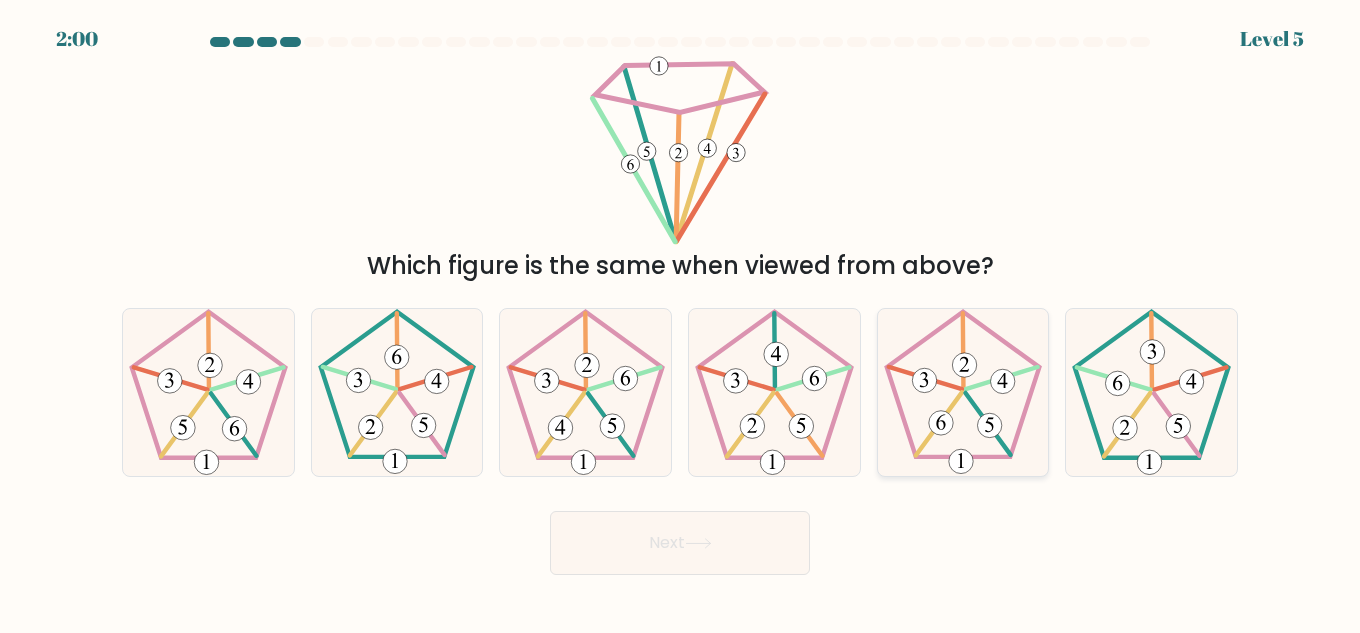 click at bounding box center (963, 392) 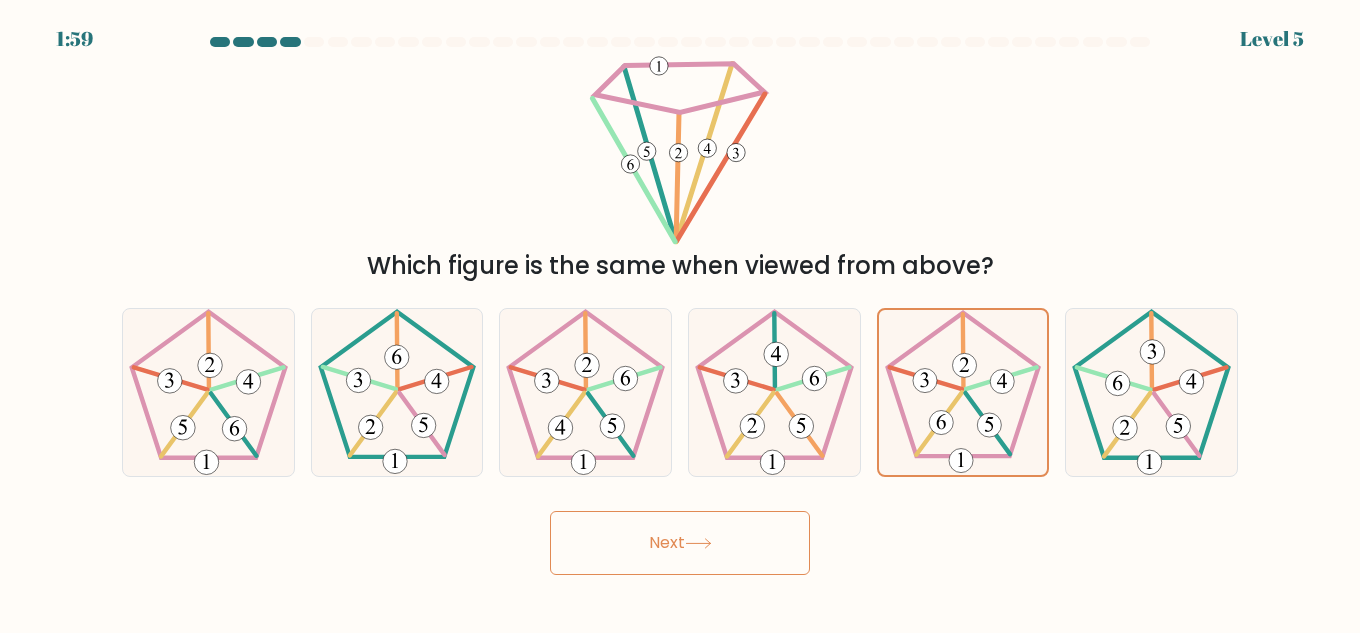 click on "Next" at bounding box center (680, 543) 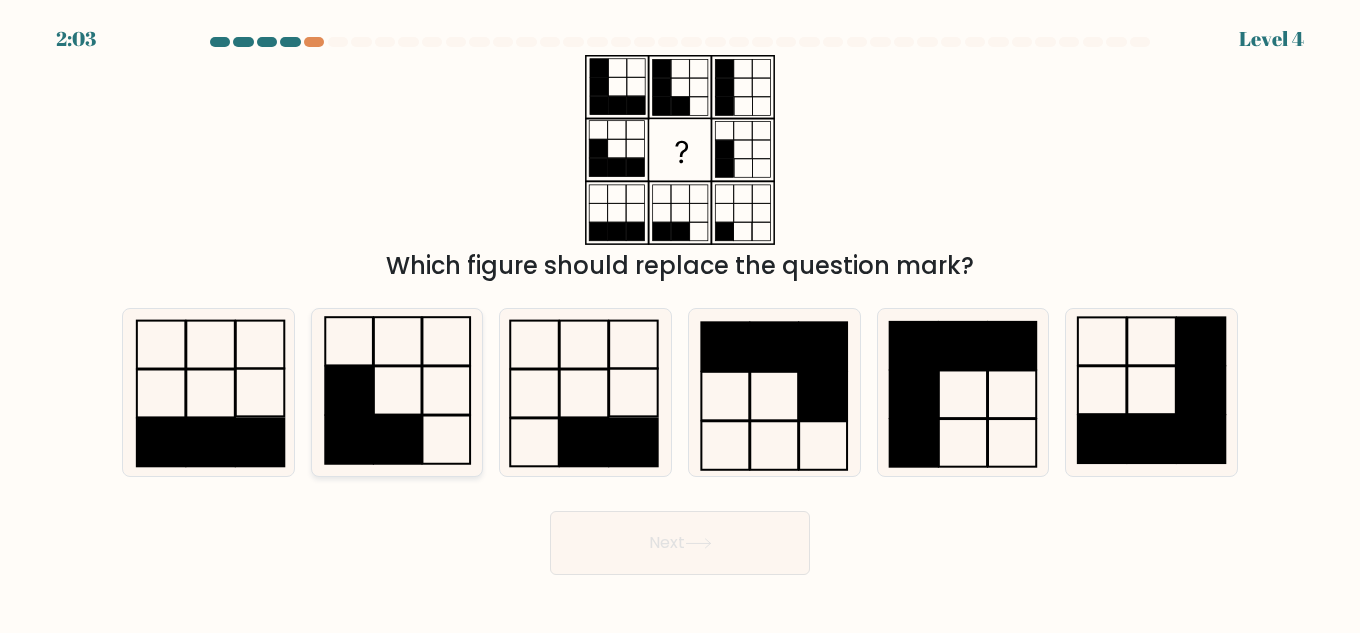 click at bounding box center [349, 391] 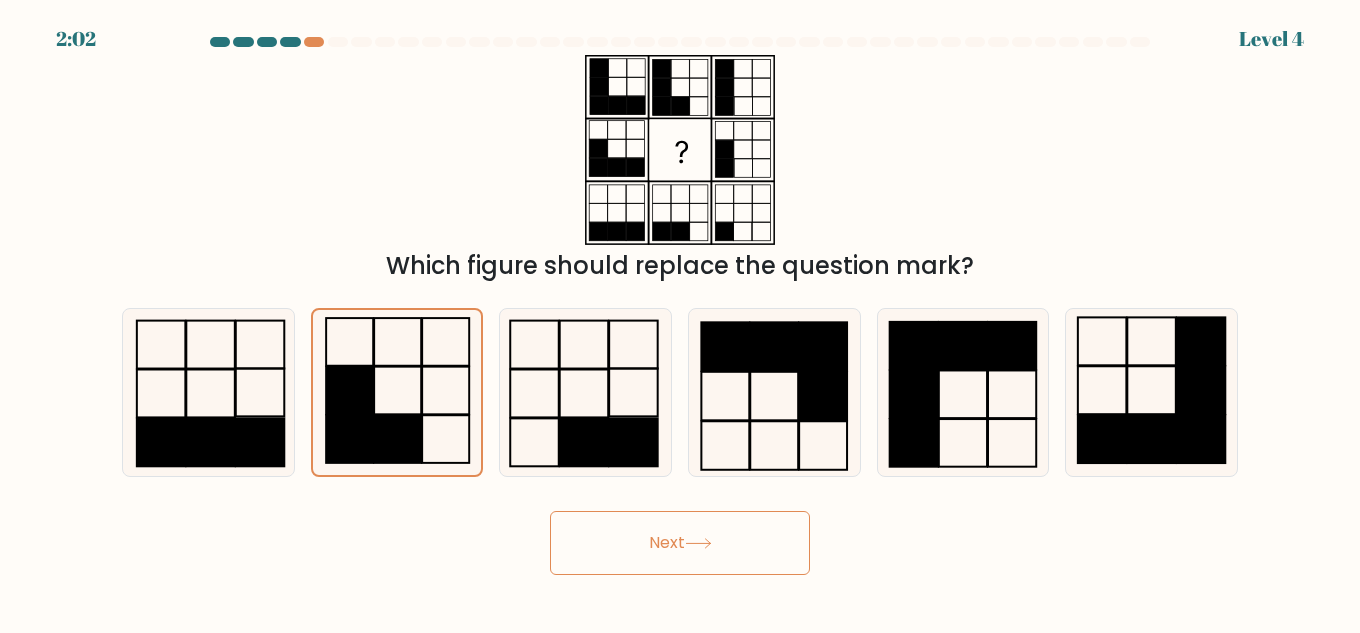 click on "Next" at bounding box center (680, 543) 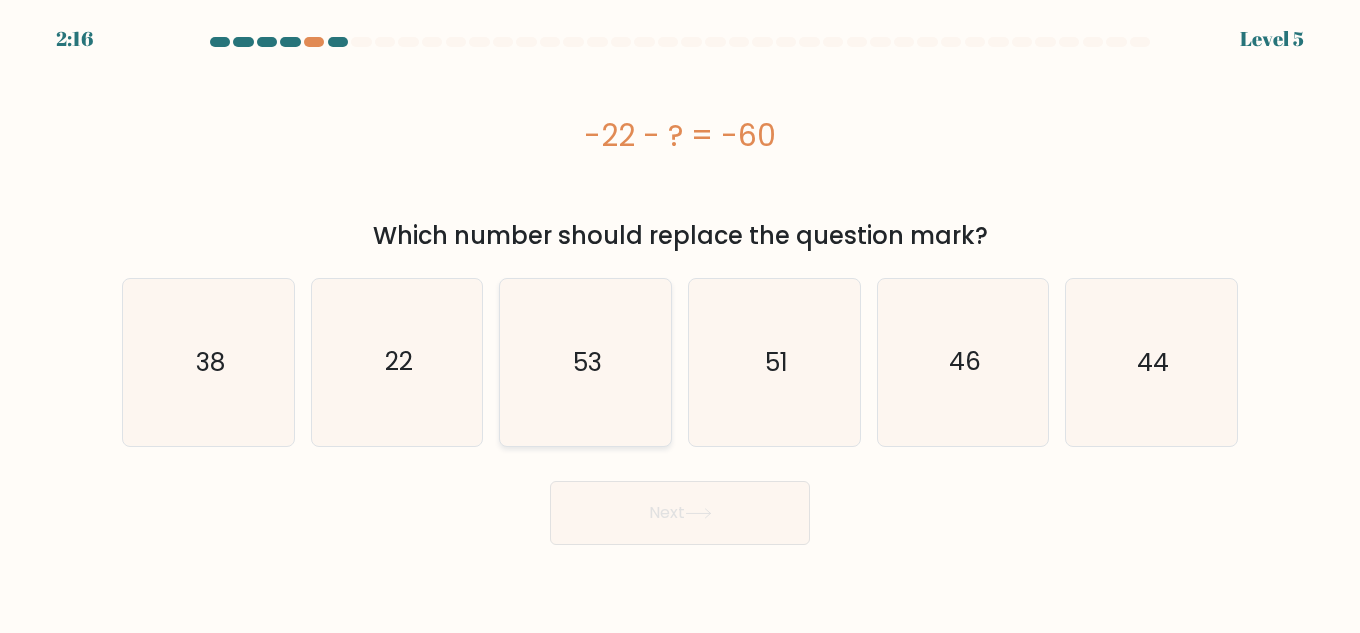 click on "53" at bounding box center (585, 362) 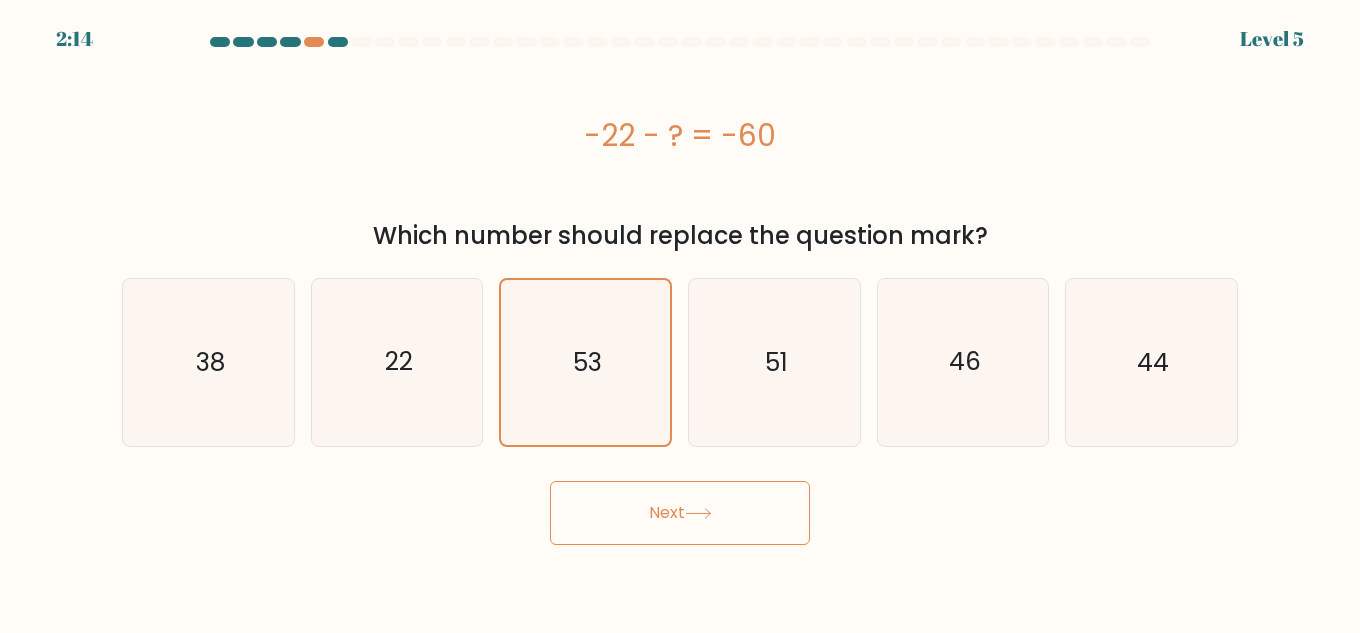 click on "Next" at bounding box center [680, 513] 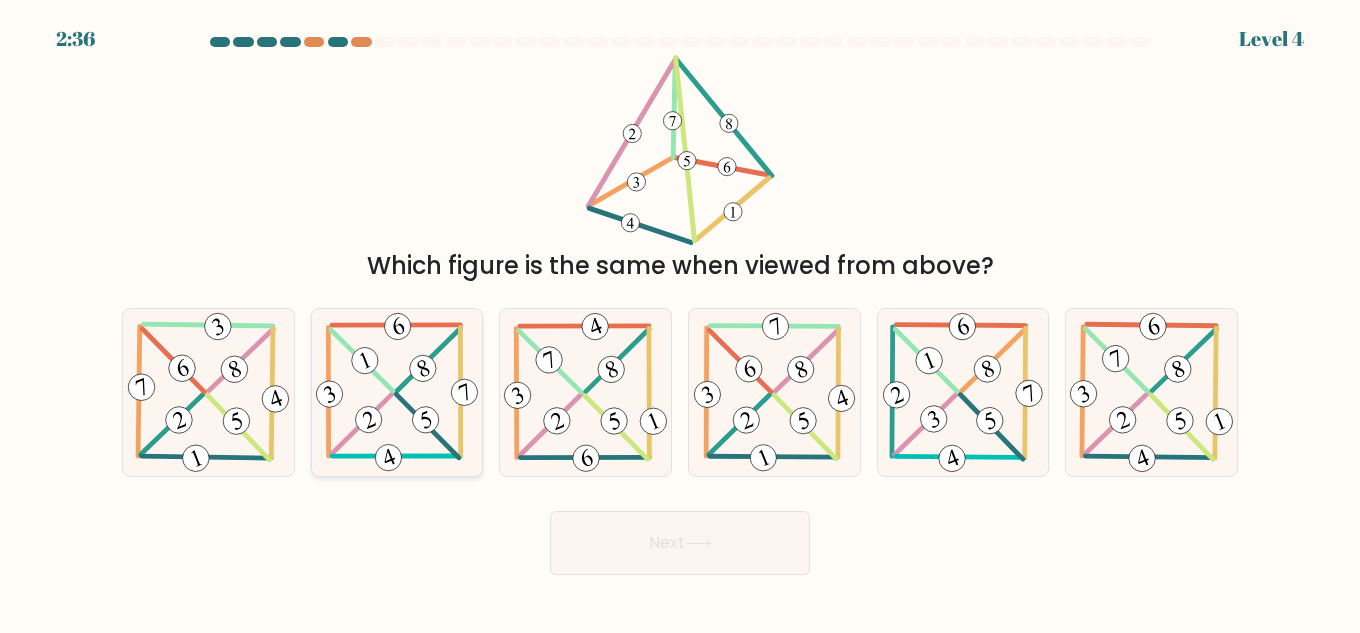 click at bounding box center (397, 392) 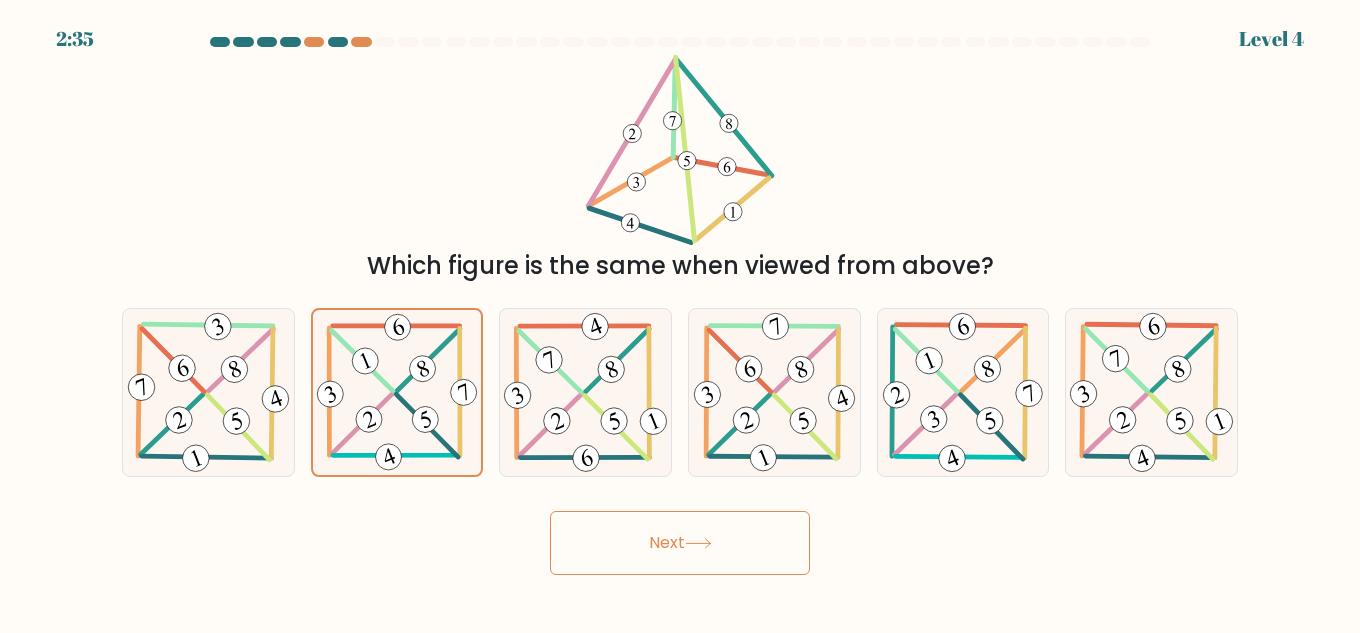 click on "Next" at bounding box center [680, 543] 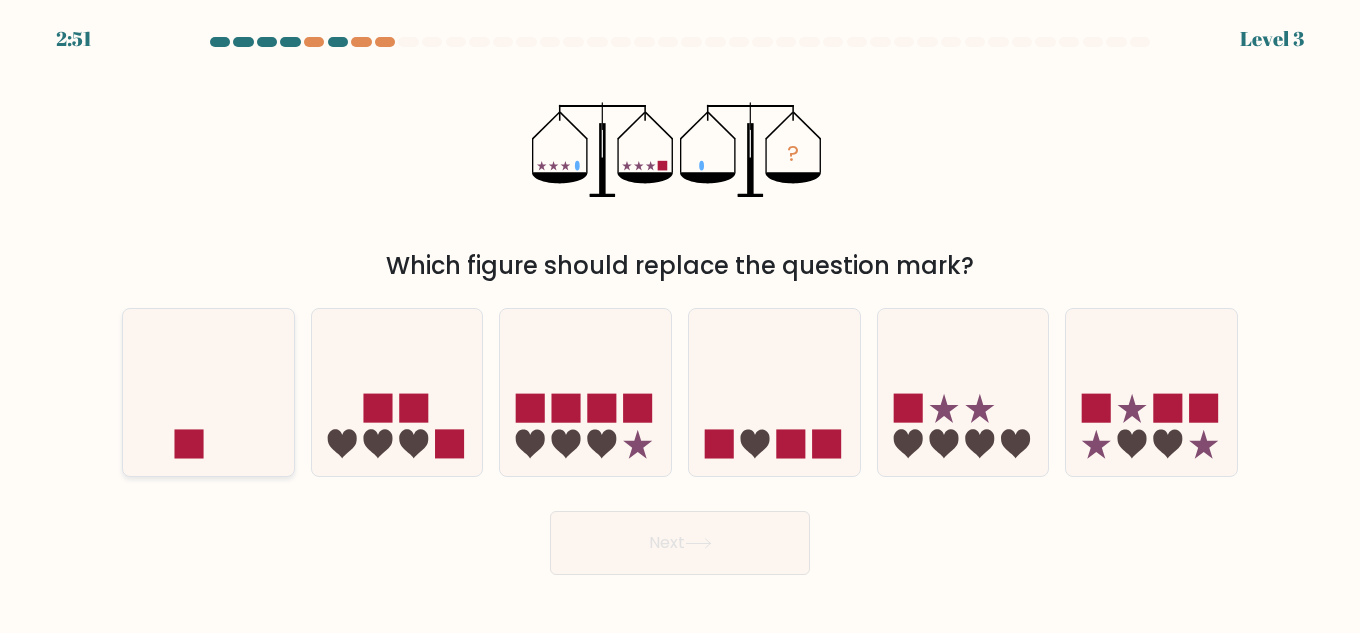 click at bounding box center (208, 392) 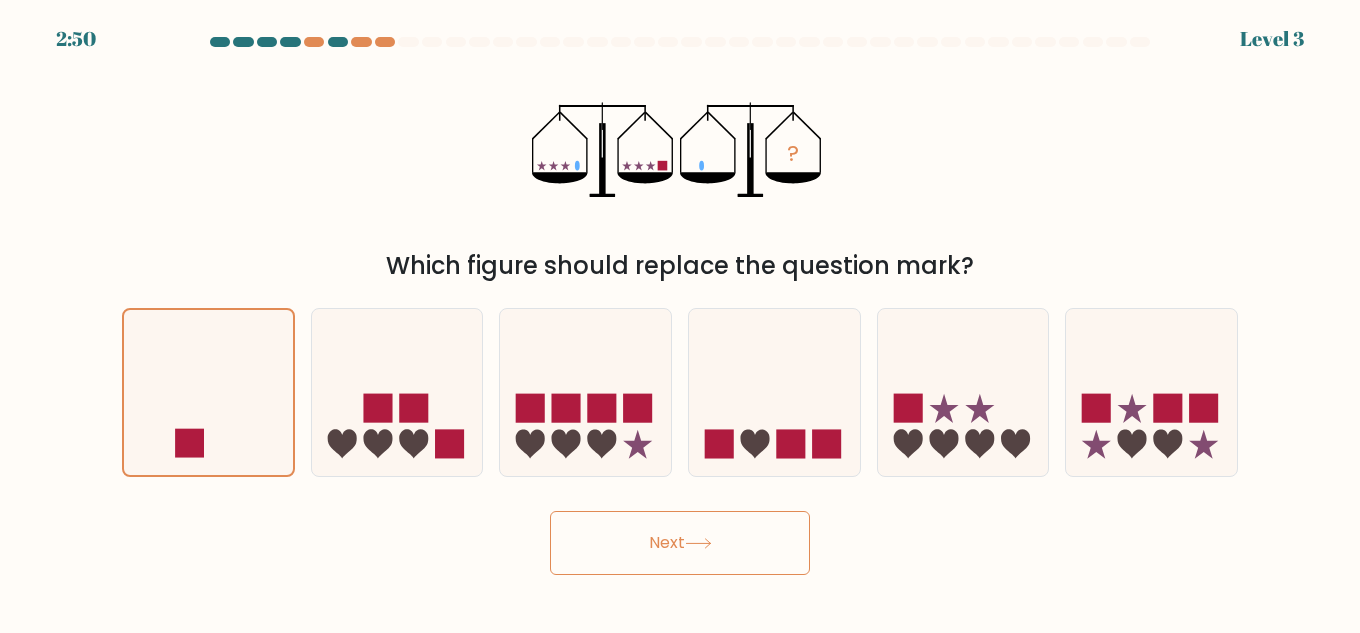 click at bounding box center [698, 543] 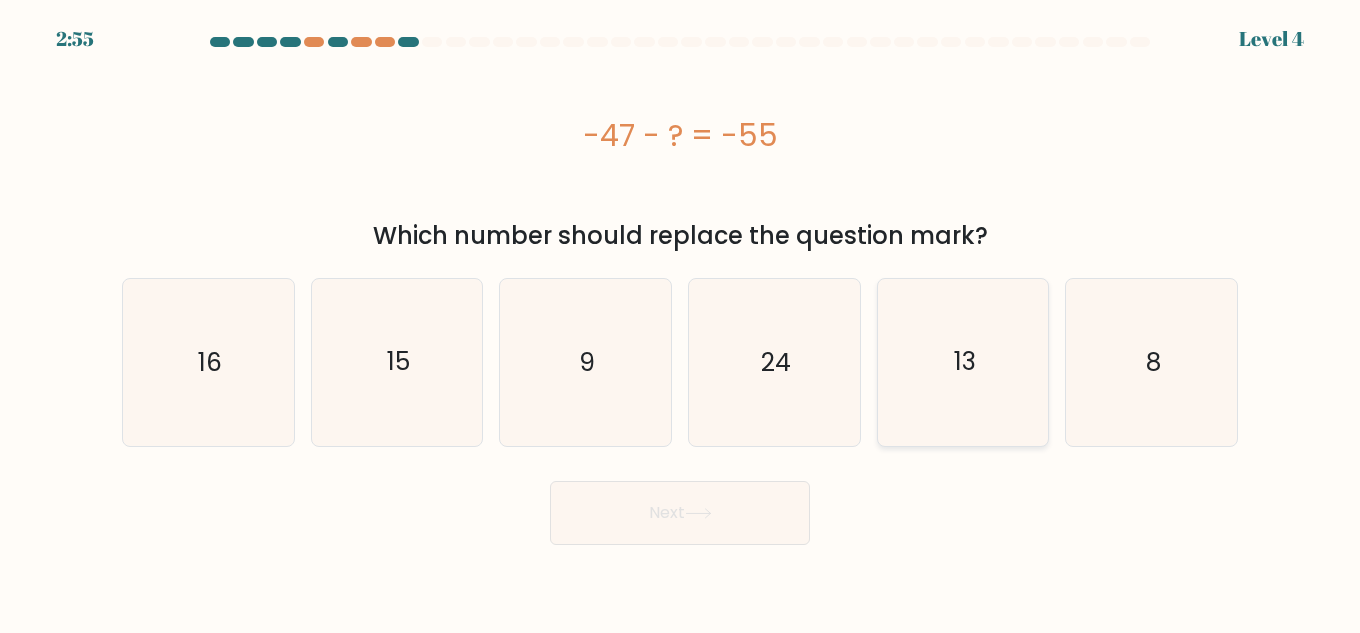 click on "13" at bounding box center [963, 362] 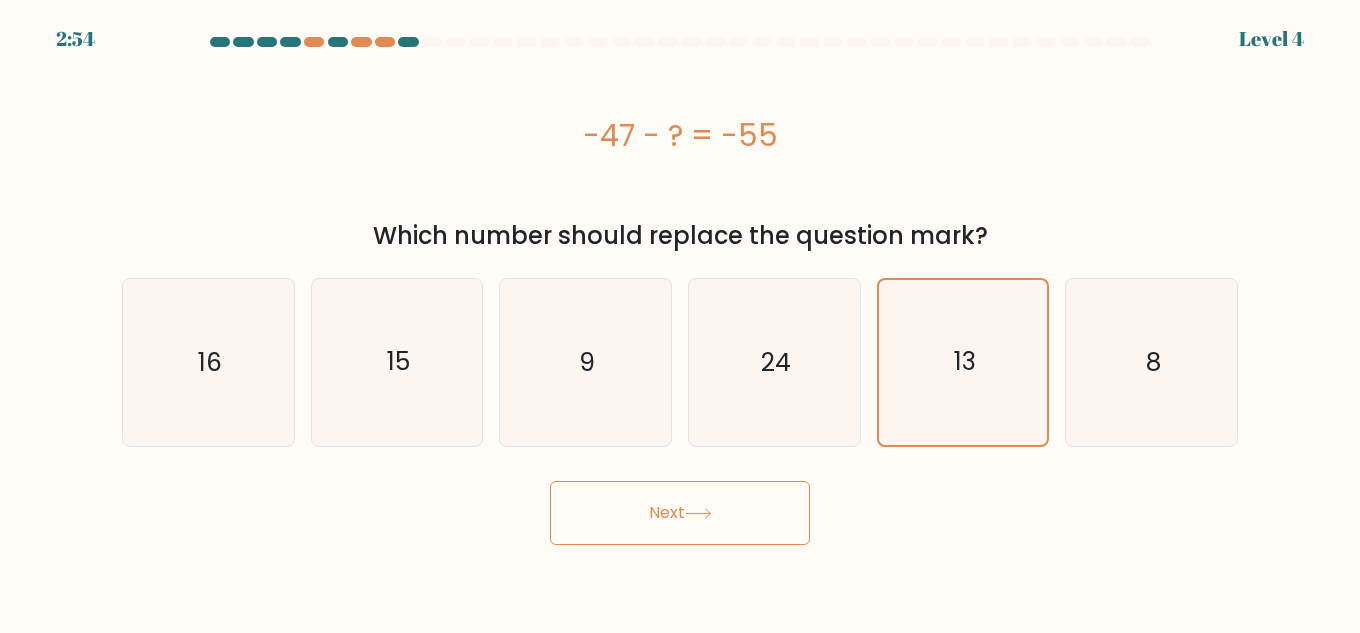 click on "Next" at bounding box center (680, 513) 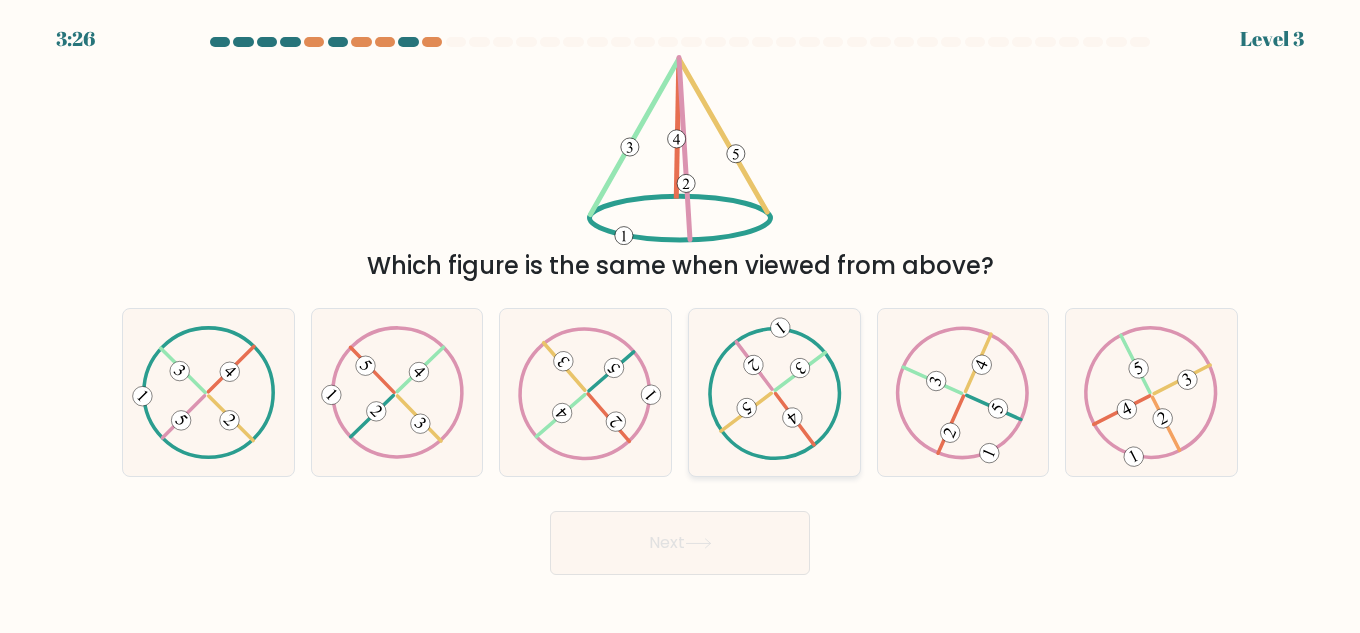 click at bounding box center (774, 392) 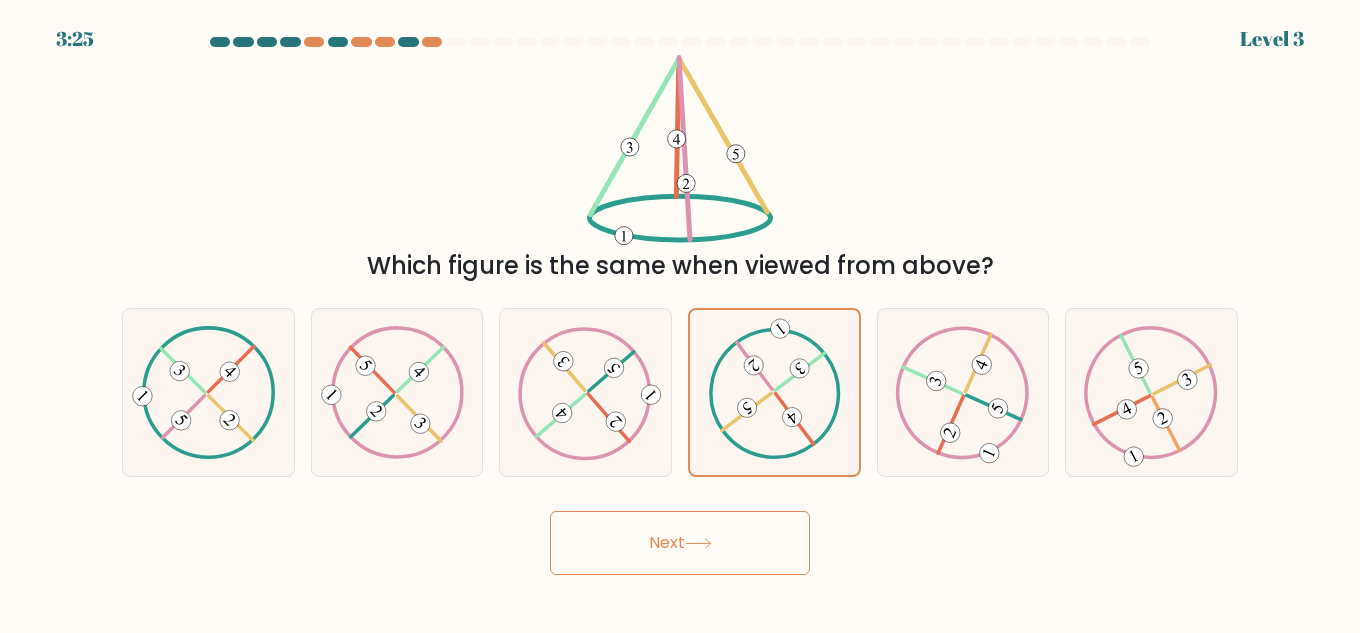 click on "Next" at bounding box center (680, 543) 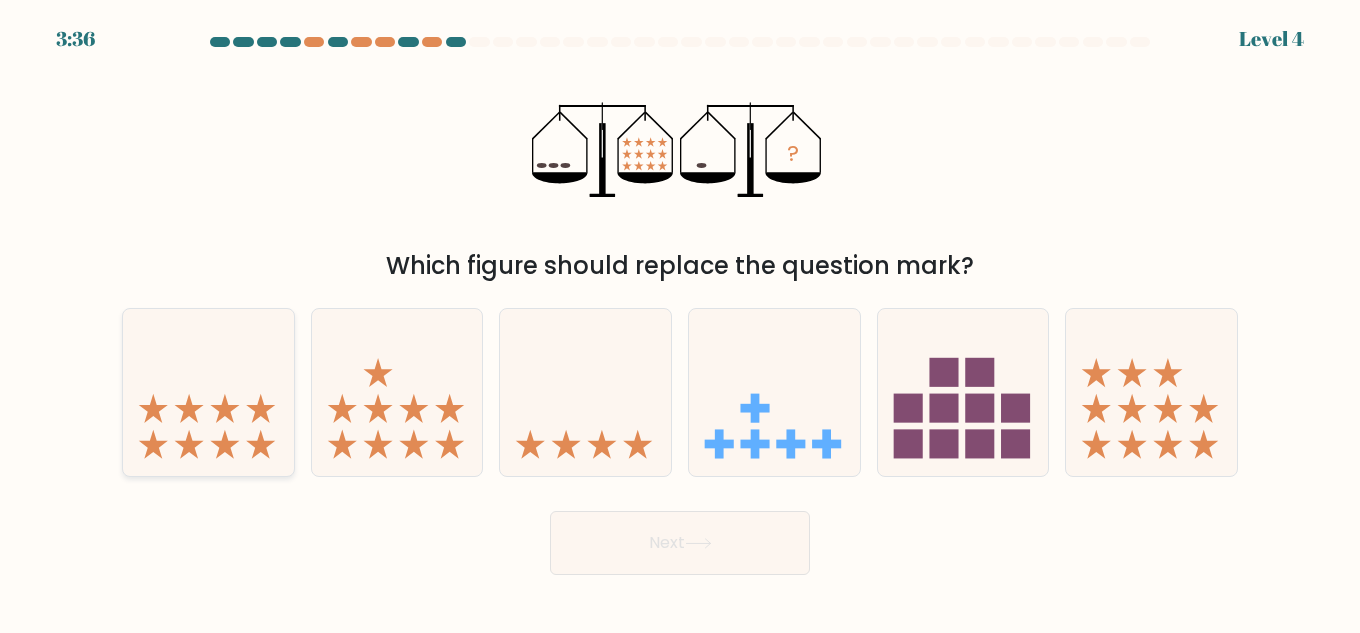 click at bounding box center [208, 392] 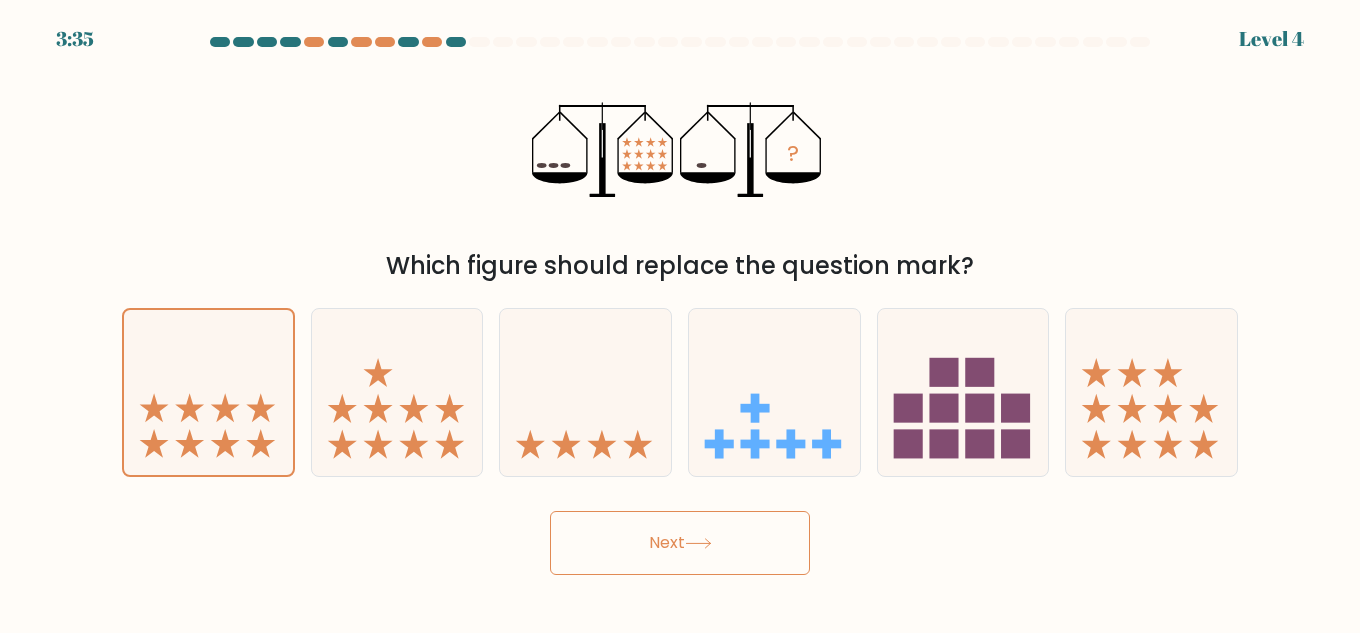 click on "Next" at bounding box center [680, 543] 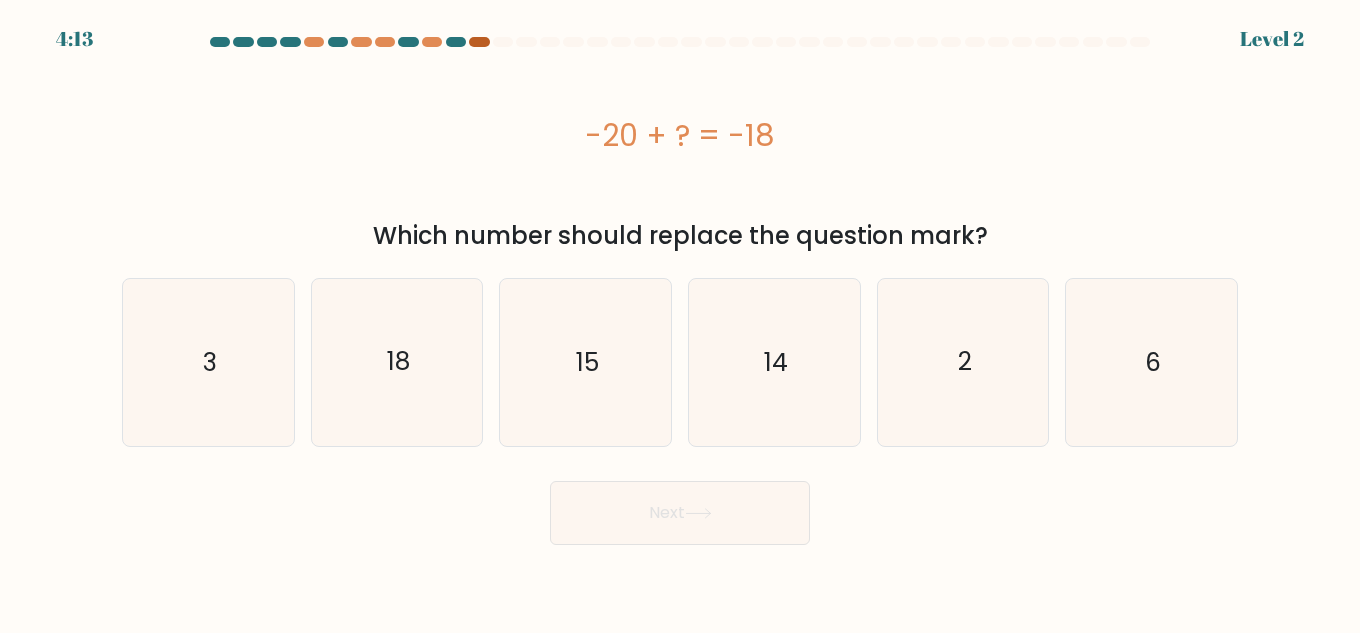 click at bounding box center (479, 42) 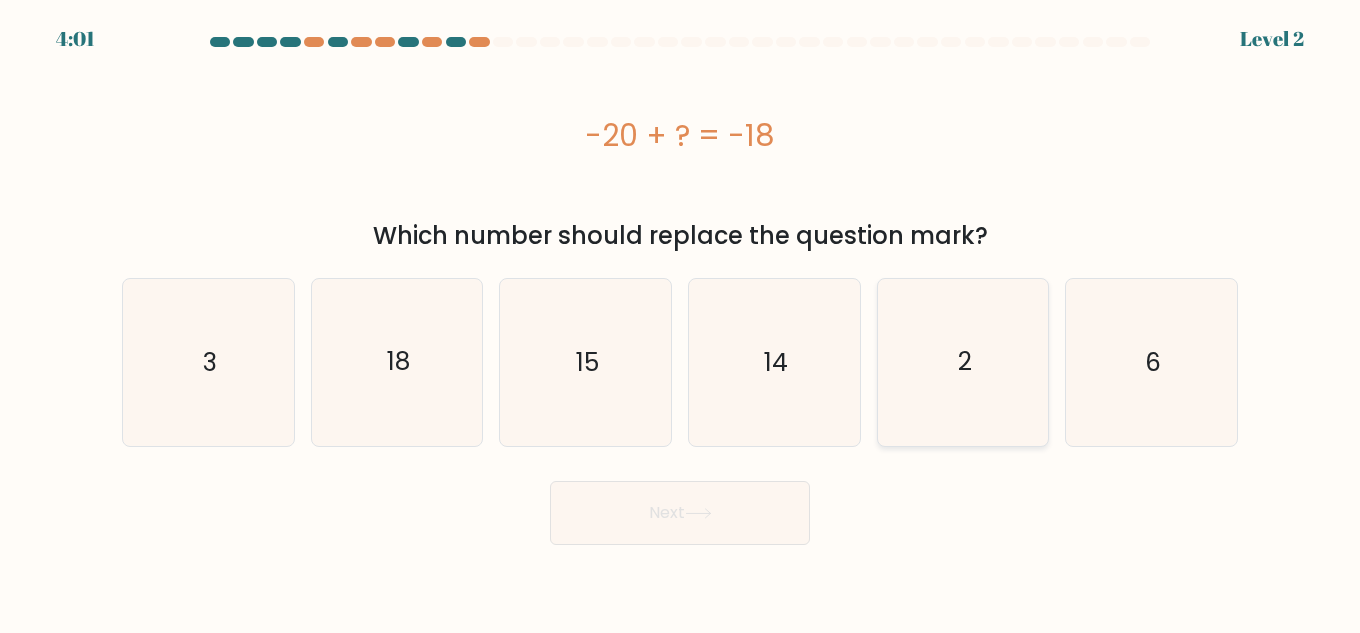 click on "2" at bounding box center [963, 362] 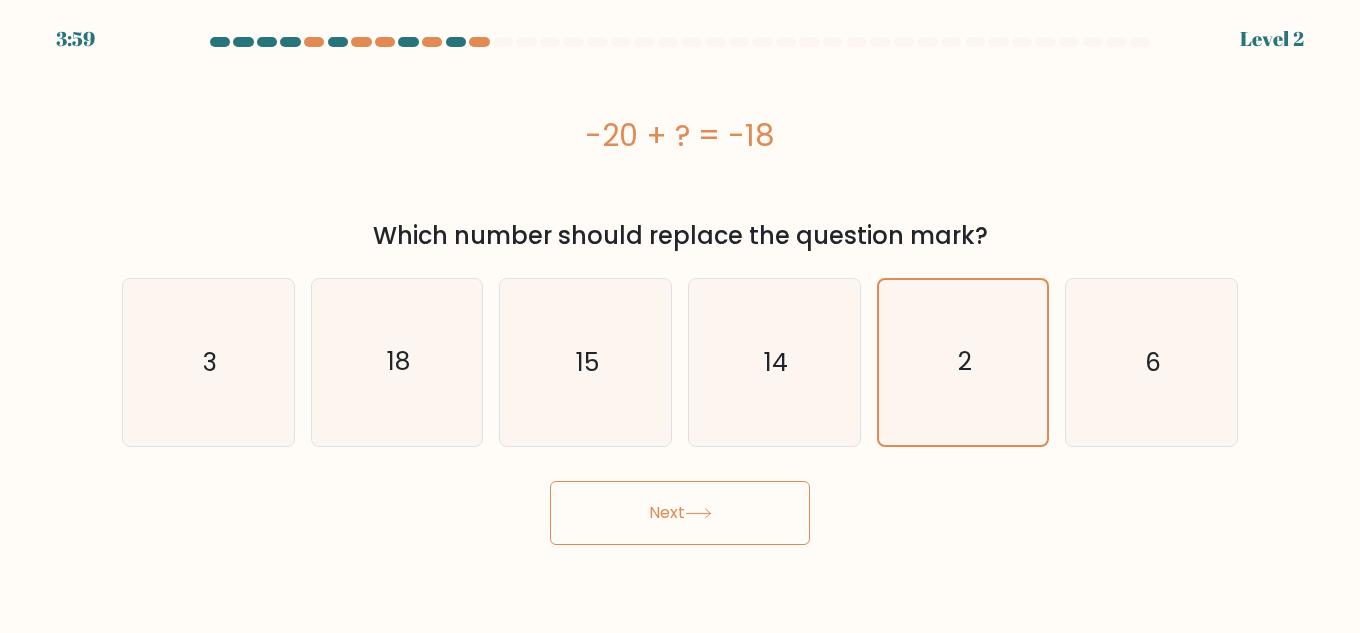 click on "Next" at bounding box center [680, 513] 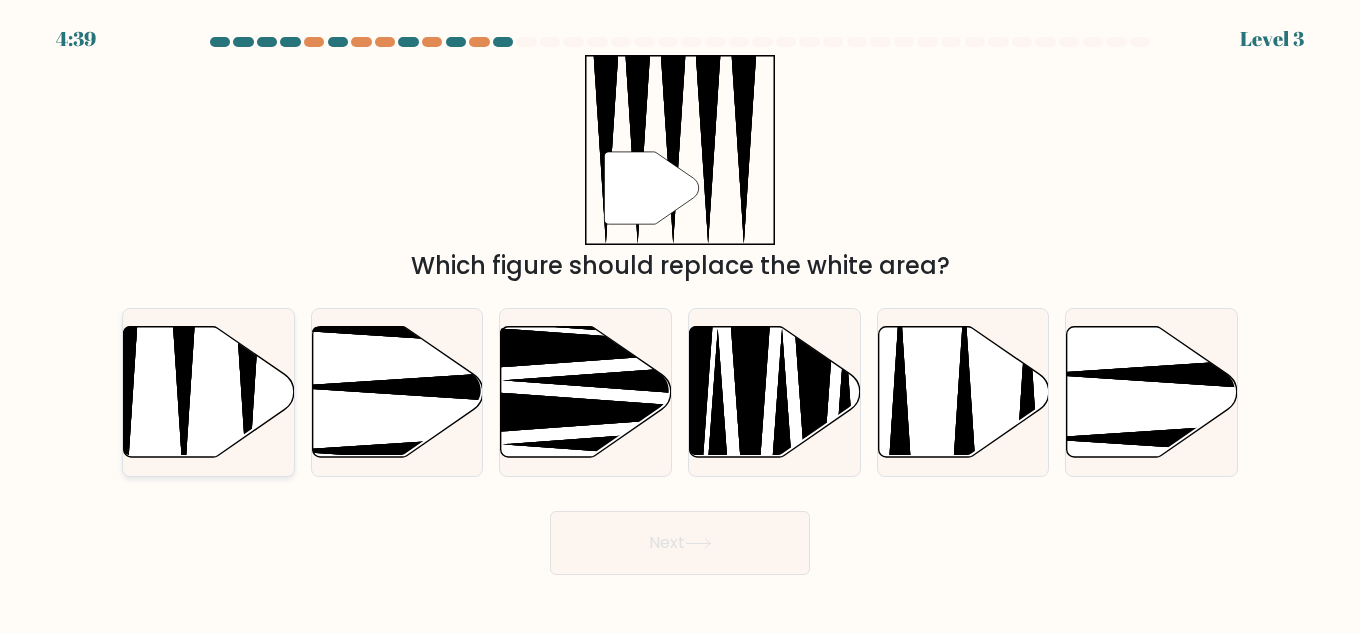 click at bounding box center [209, 391] 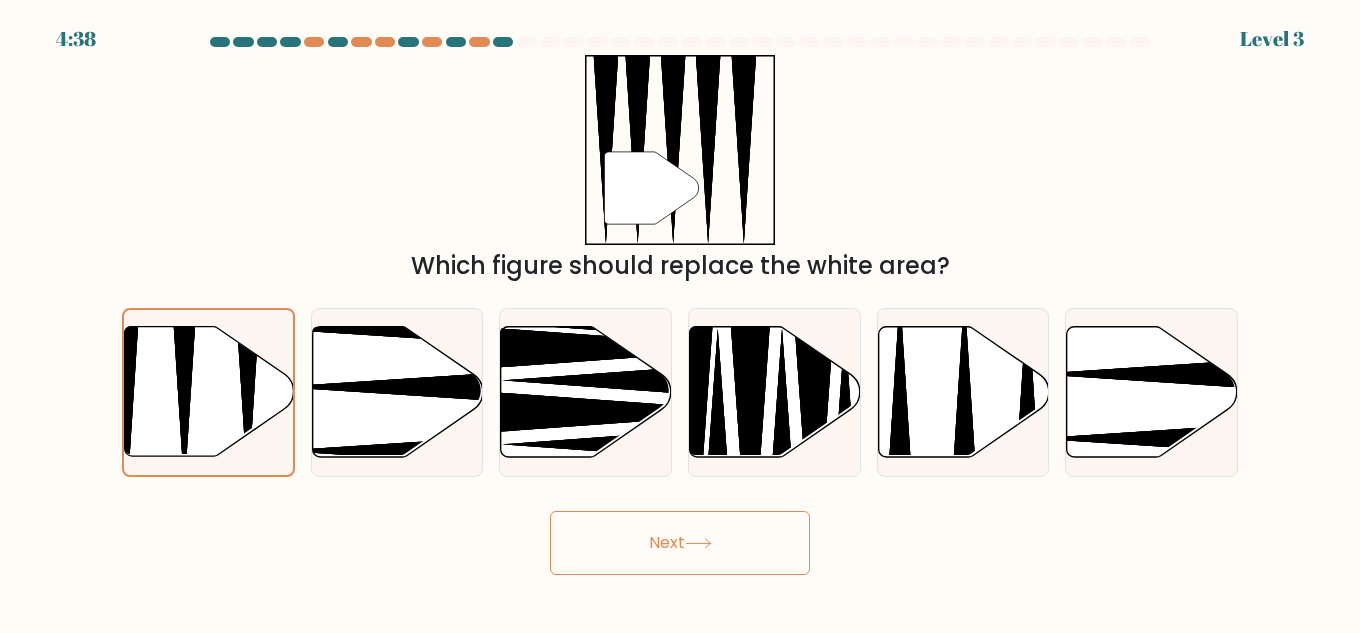 click on "Next" at bounding box center [680, 543] 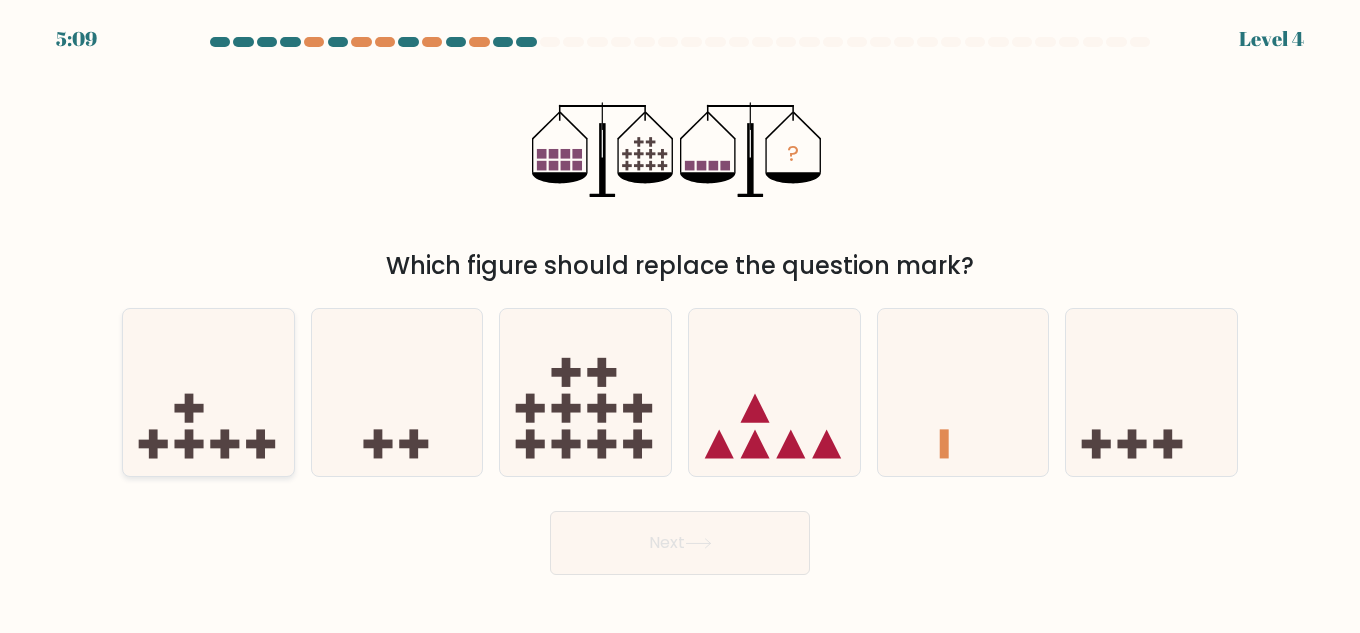 click at bounding box center (208, 392) 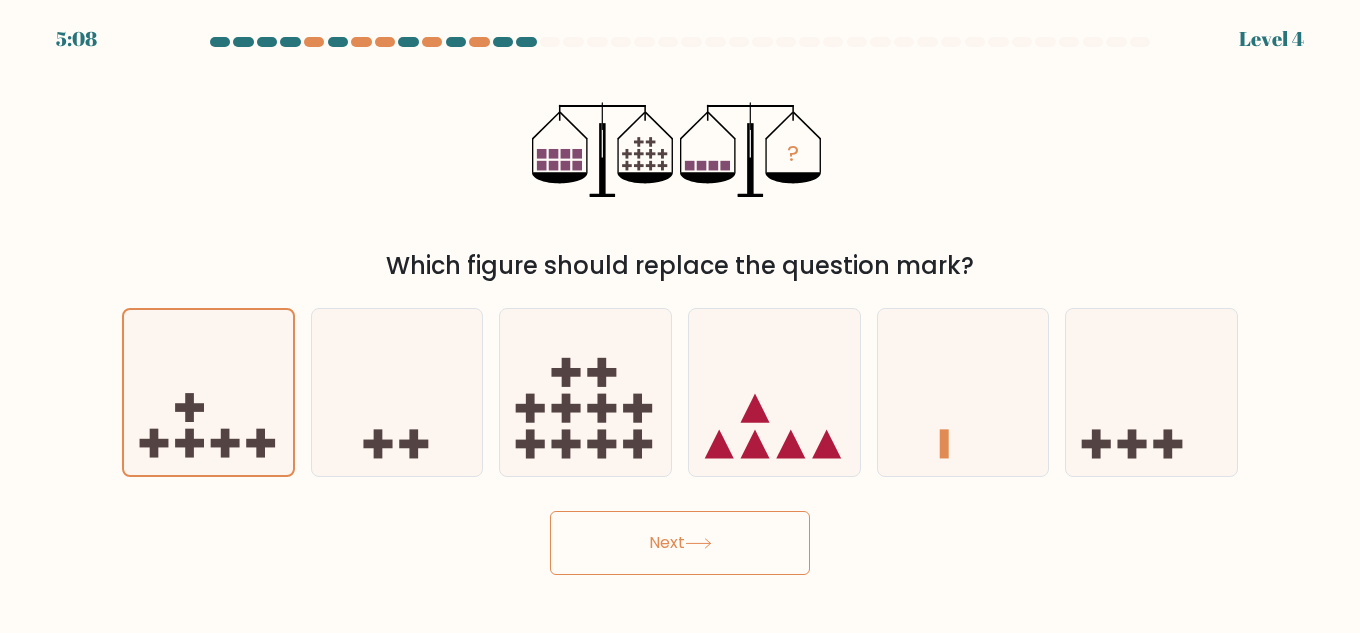 click on "Next" at bounding box center (680, 543) 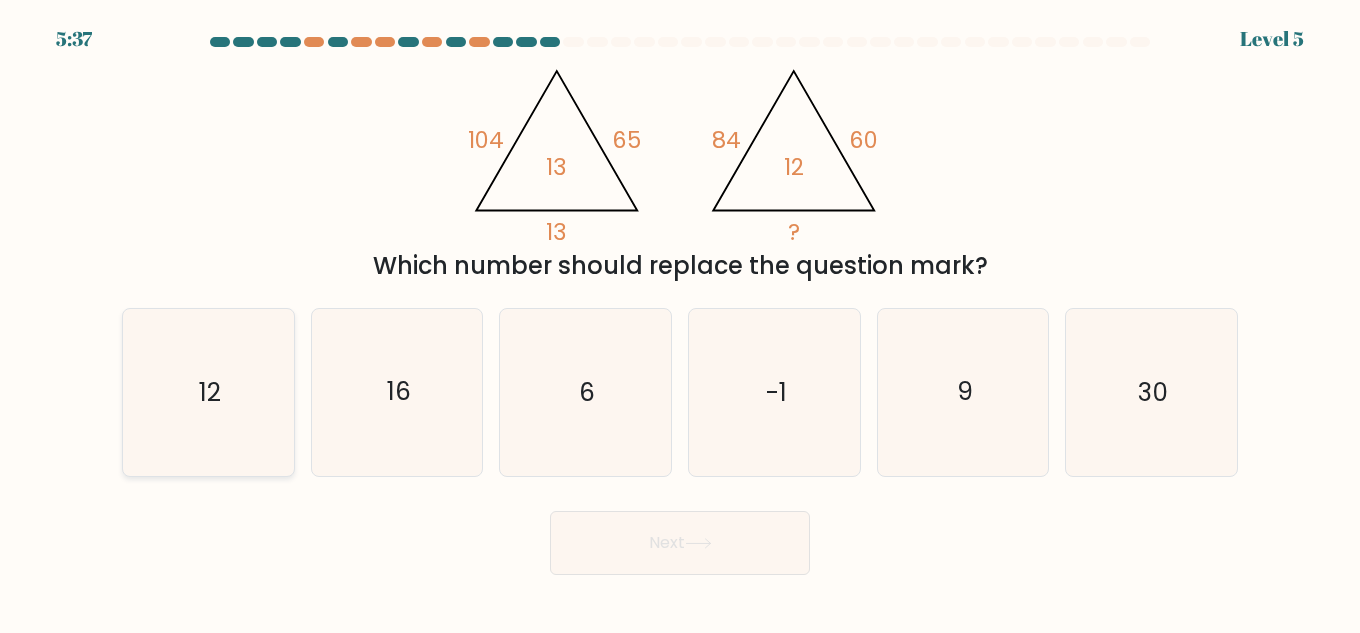 click on "12" at bounding box center (208, 392) 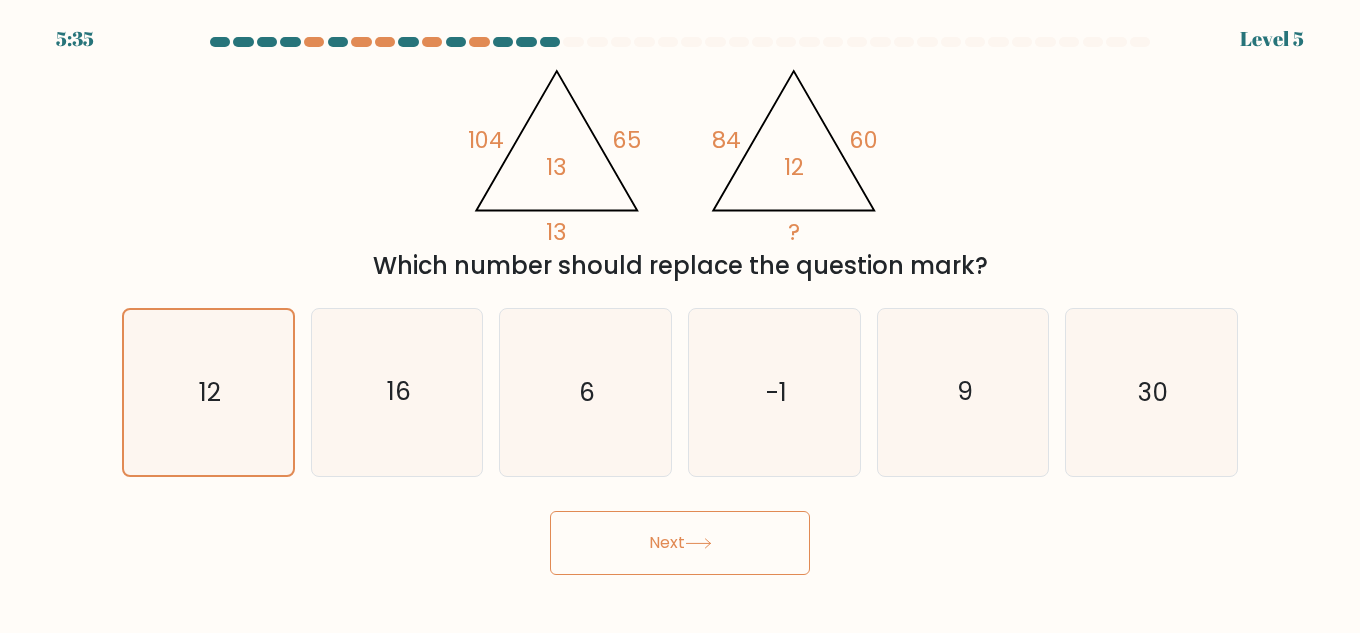 click on "Next" at bounding box center (680, 543) 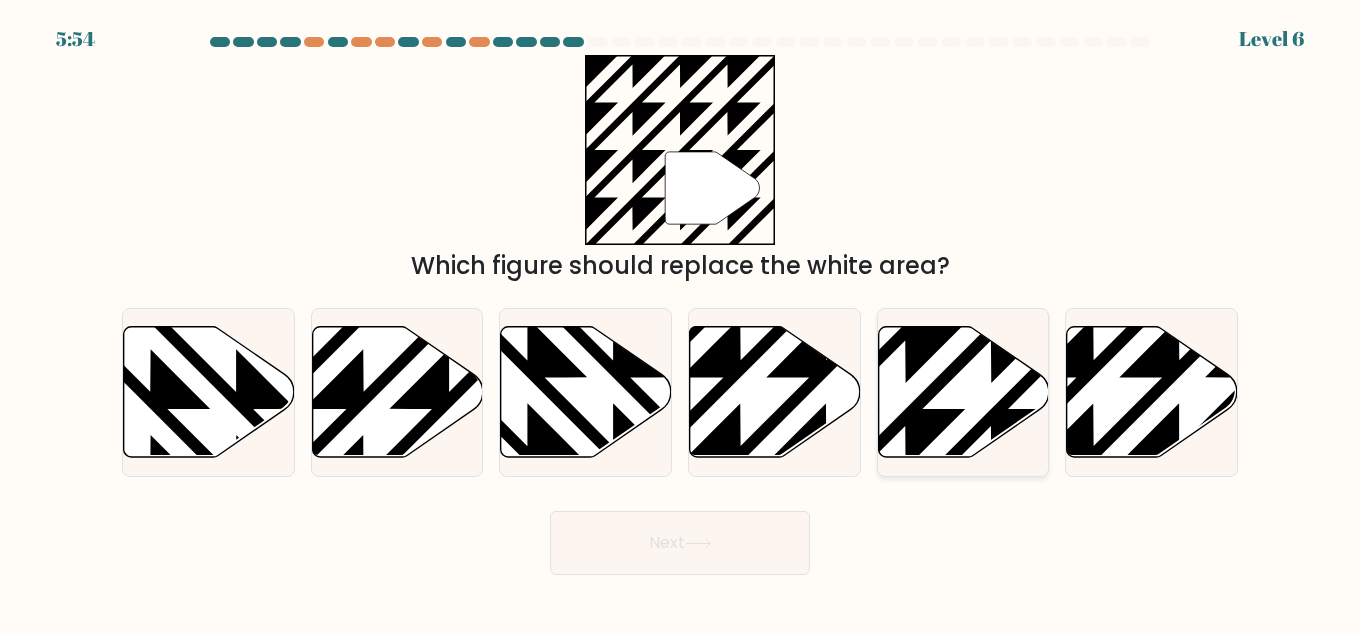 click at bounding box center (905, 323) 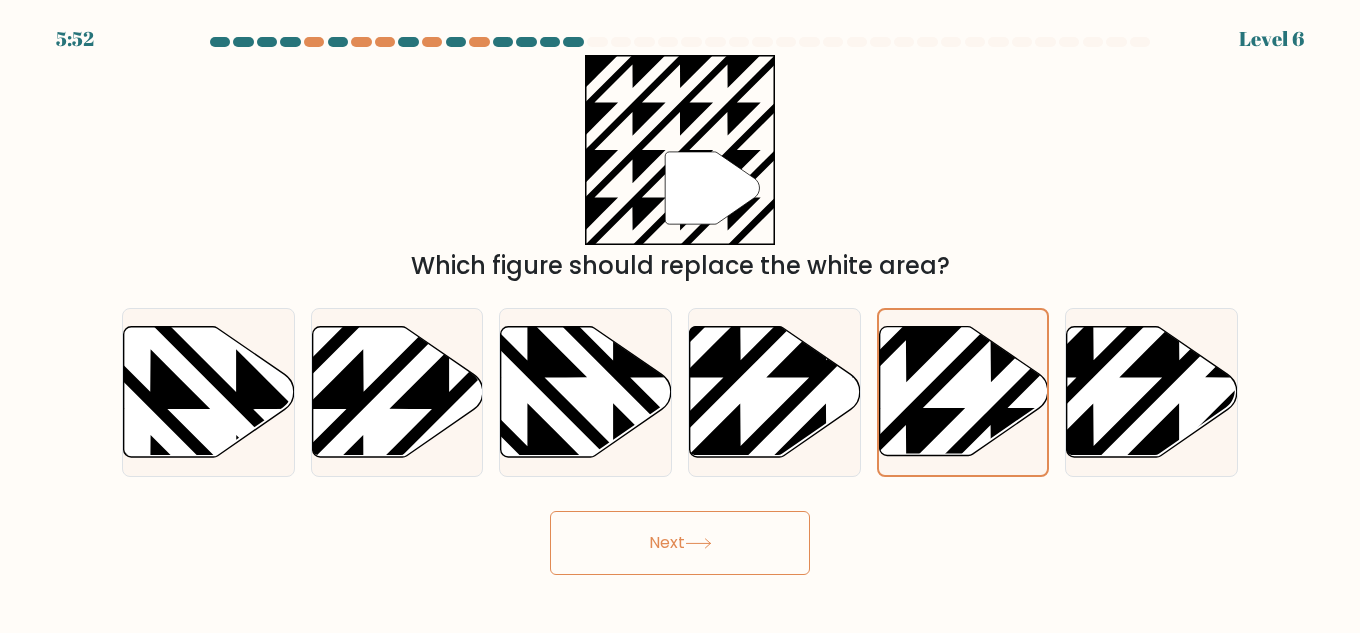 click on "Next" at bounding box center (680, 543) 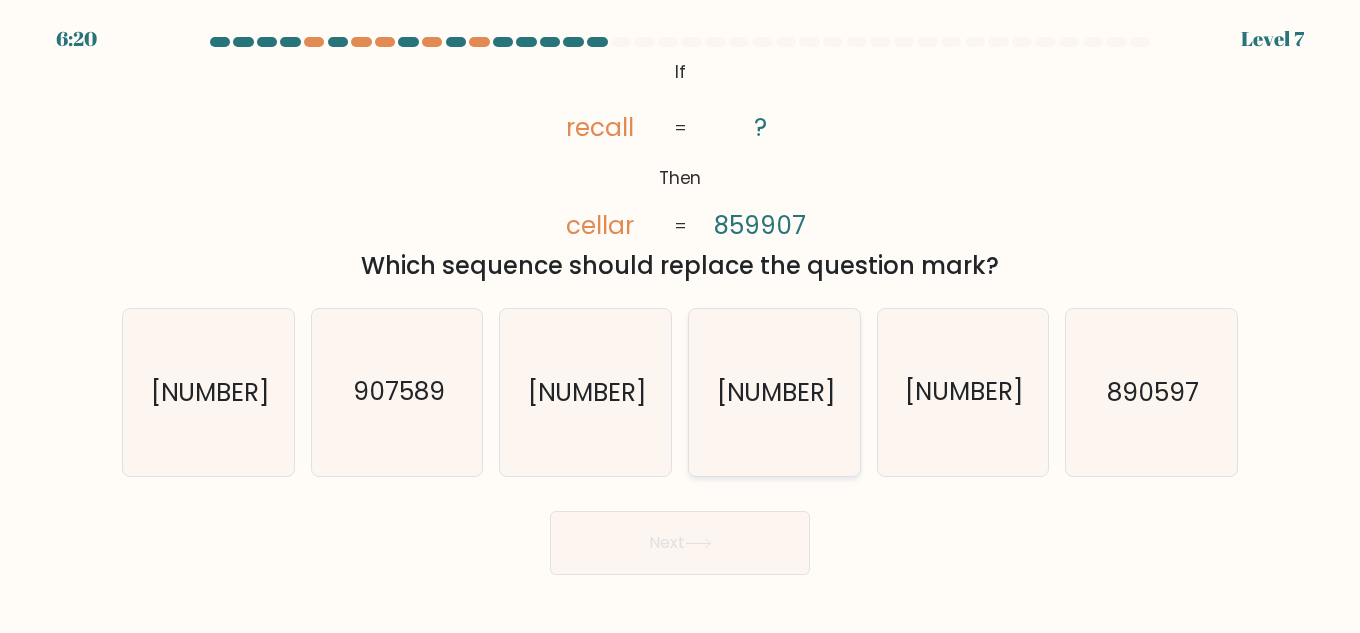 click on "758099" at bounding box center [775, 392] 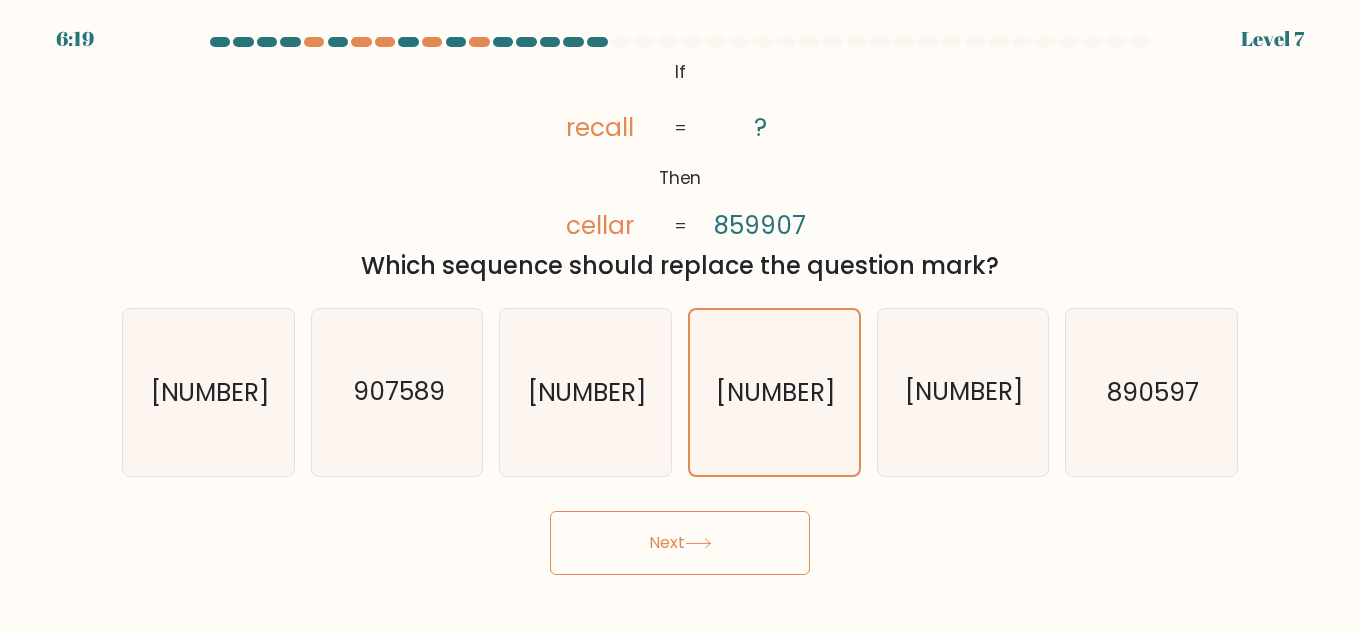 click on "Next" at bounding box center (680, 543) 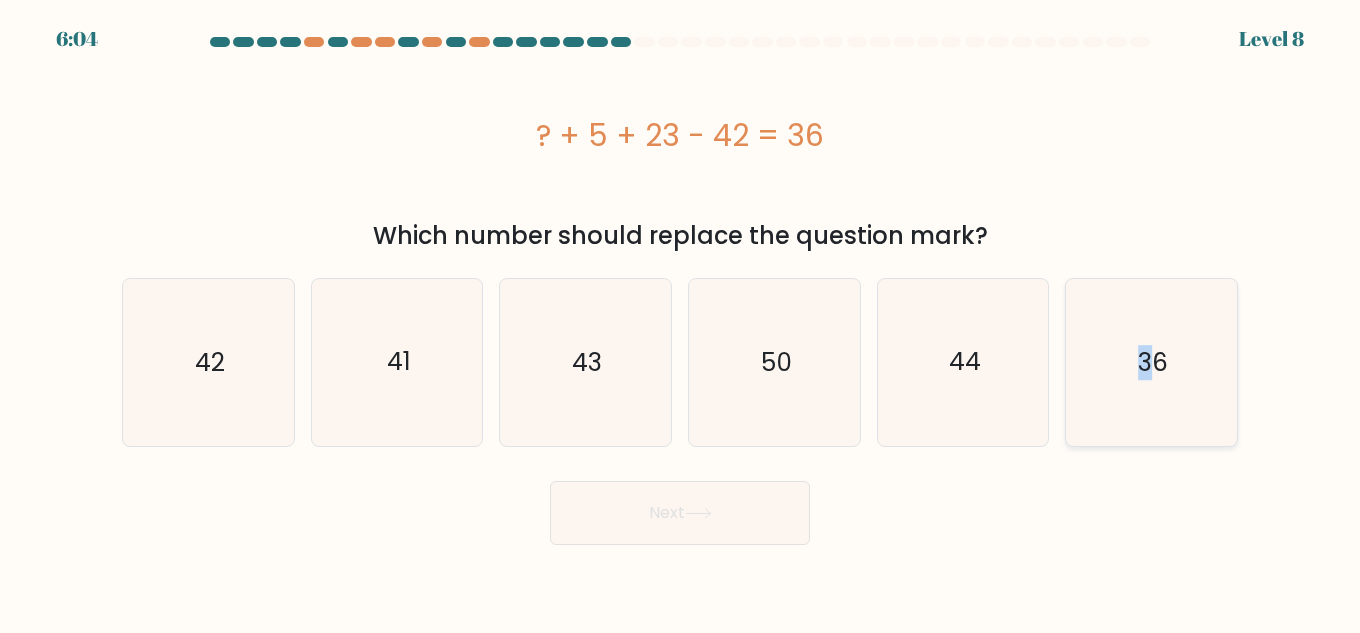 drag, startPoint x: 1142, startPoint y: 359, endPoint x: 1155, endPoint y: 410, distance: 52.63079 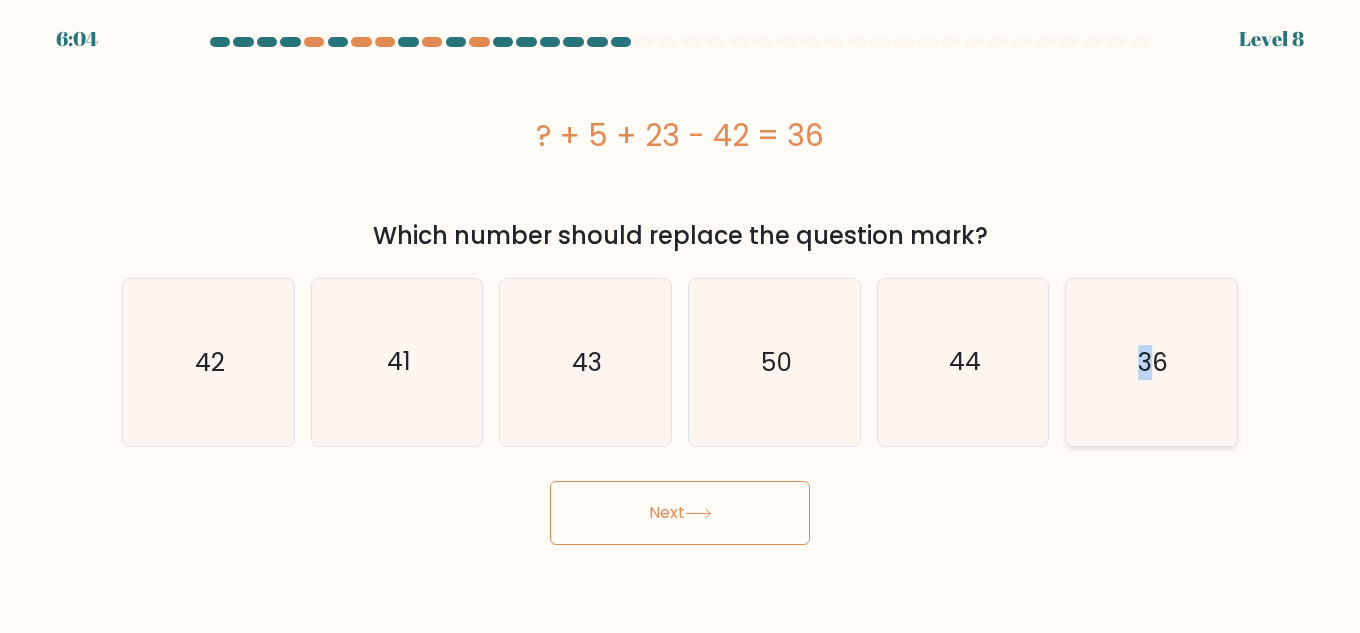 click on "36" at bounding box center (1151, 362) 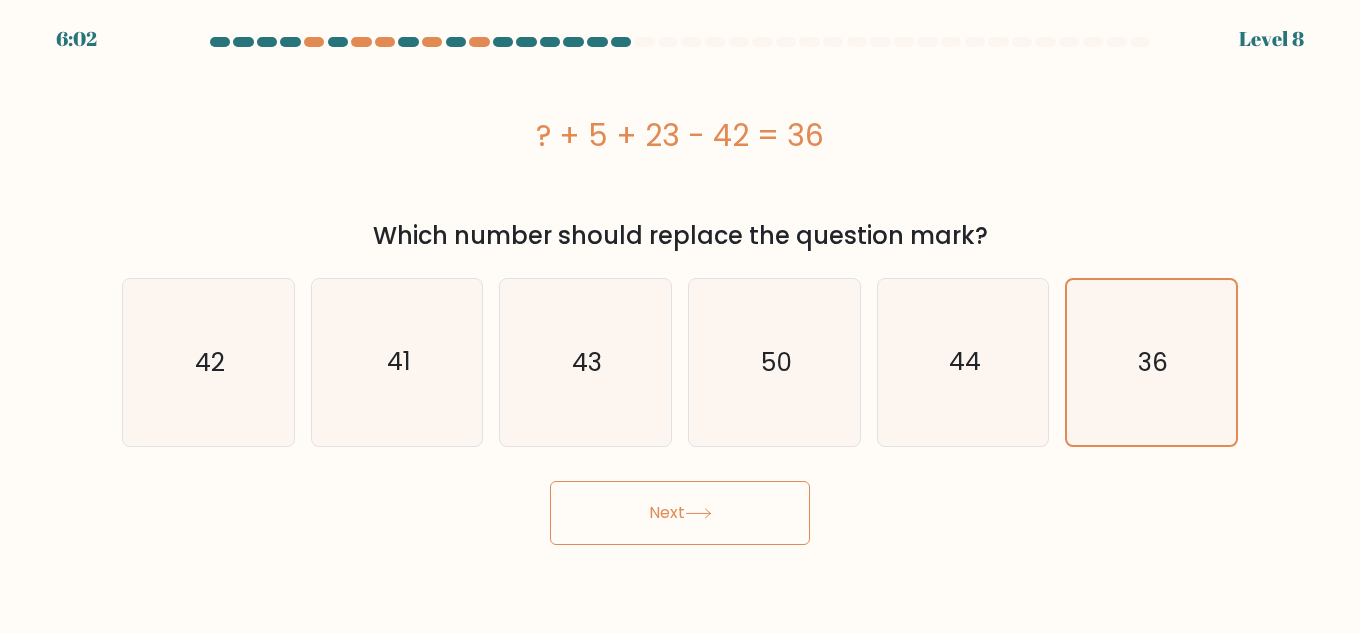 click on "Next" at bounding box center (680, 513) 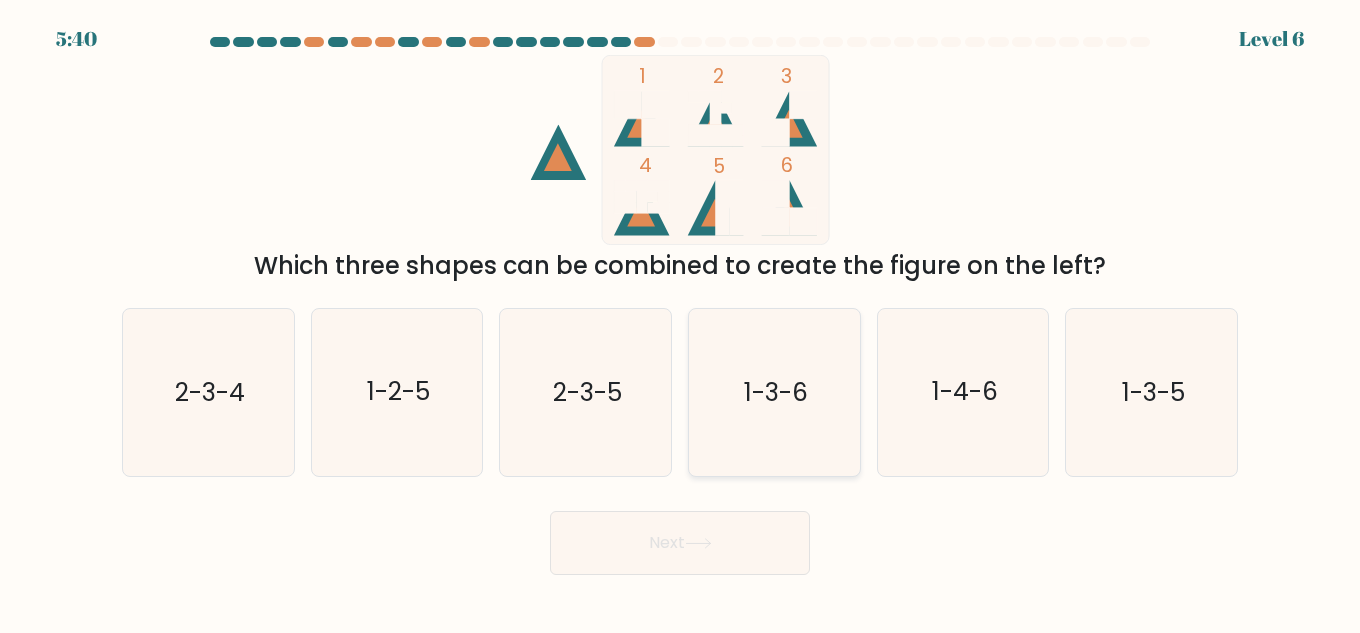 click on "1-3-6" at bounding box center (774, 392) 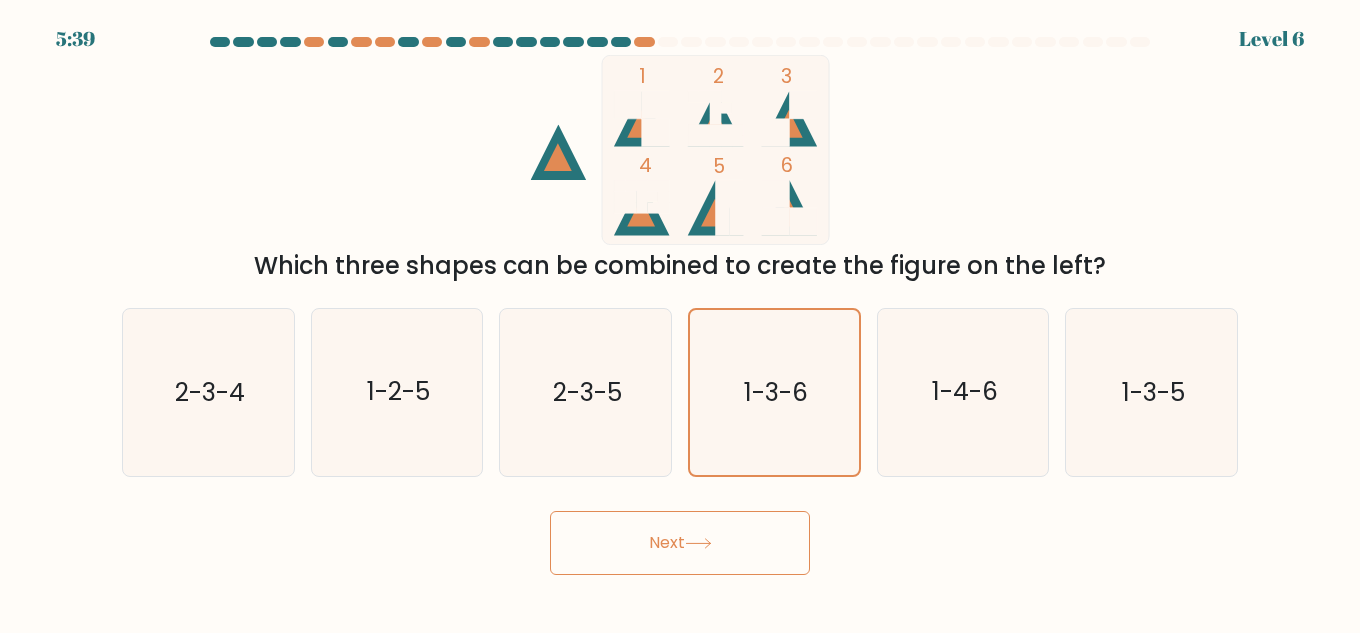 click on "Next" at bounding box center (680, 543) 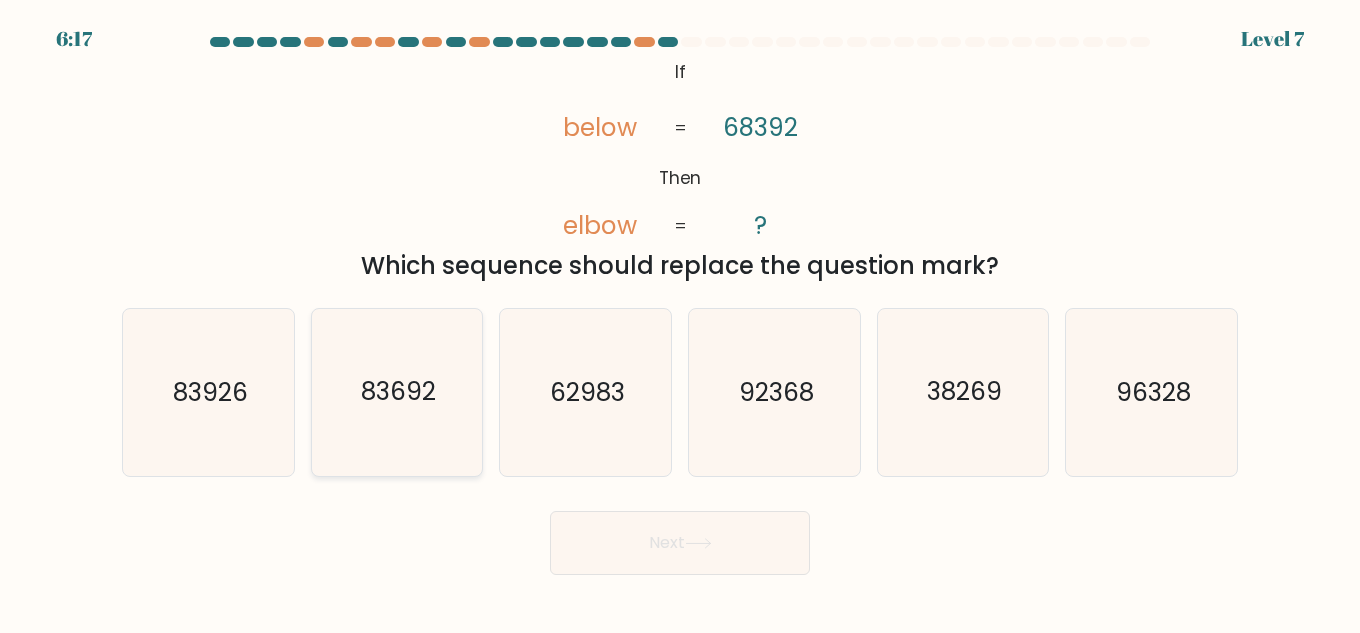 click on "83692" at bounding box center (398, 392) 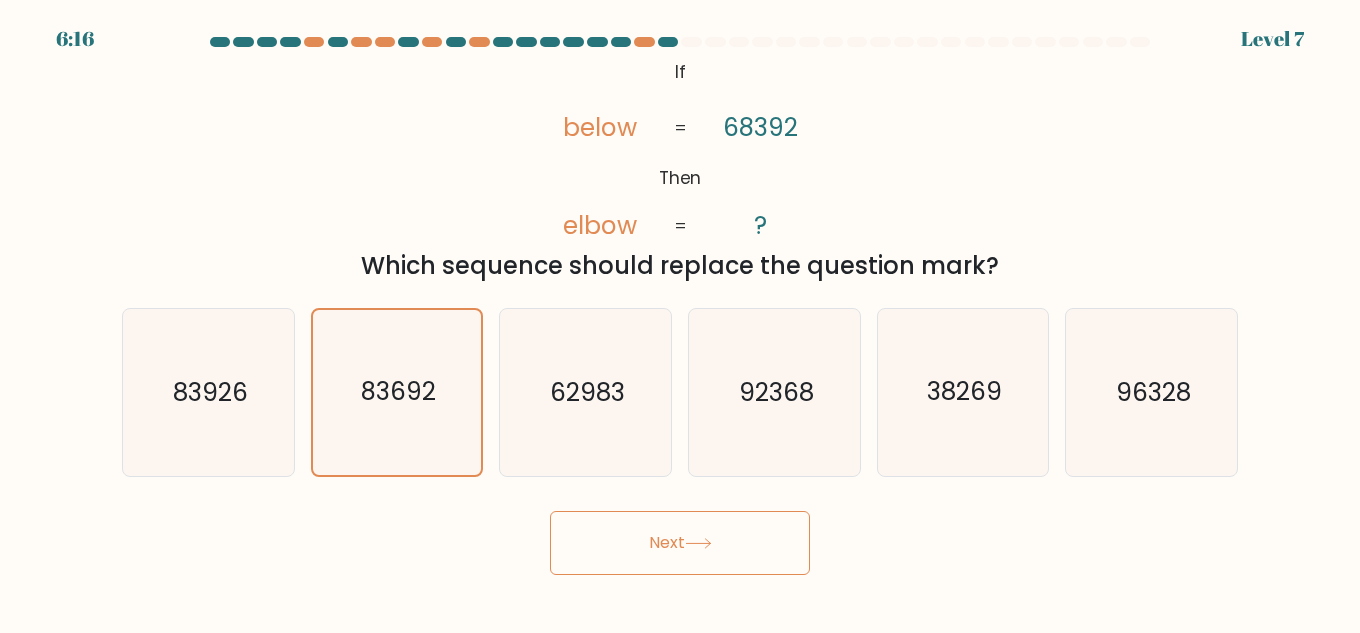 click on "Next" at bounding box center [680, 543] 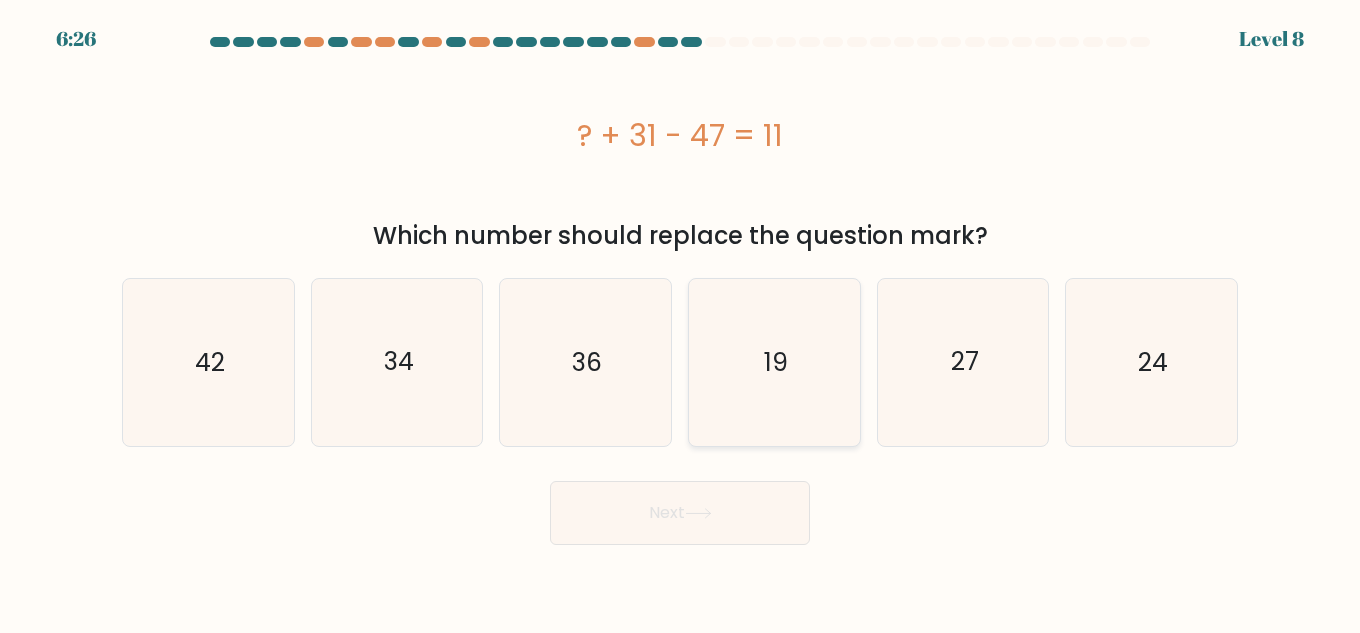 click on "19" at bounding box center (774, 362) 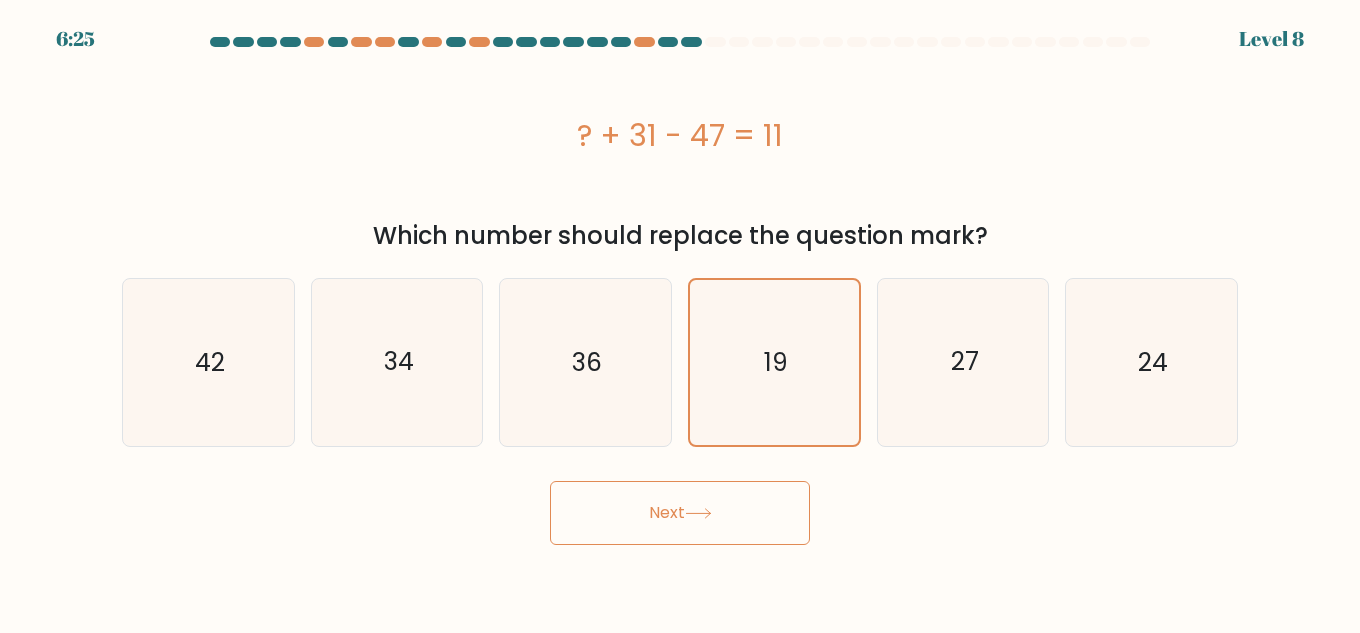 click on "Next" at bounding box center [680, 513] 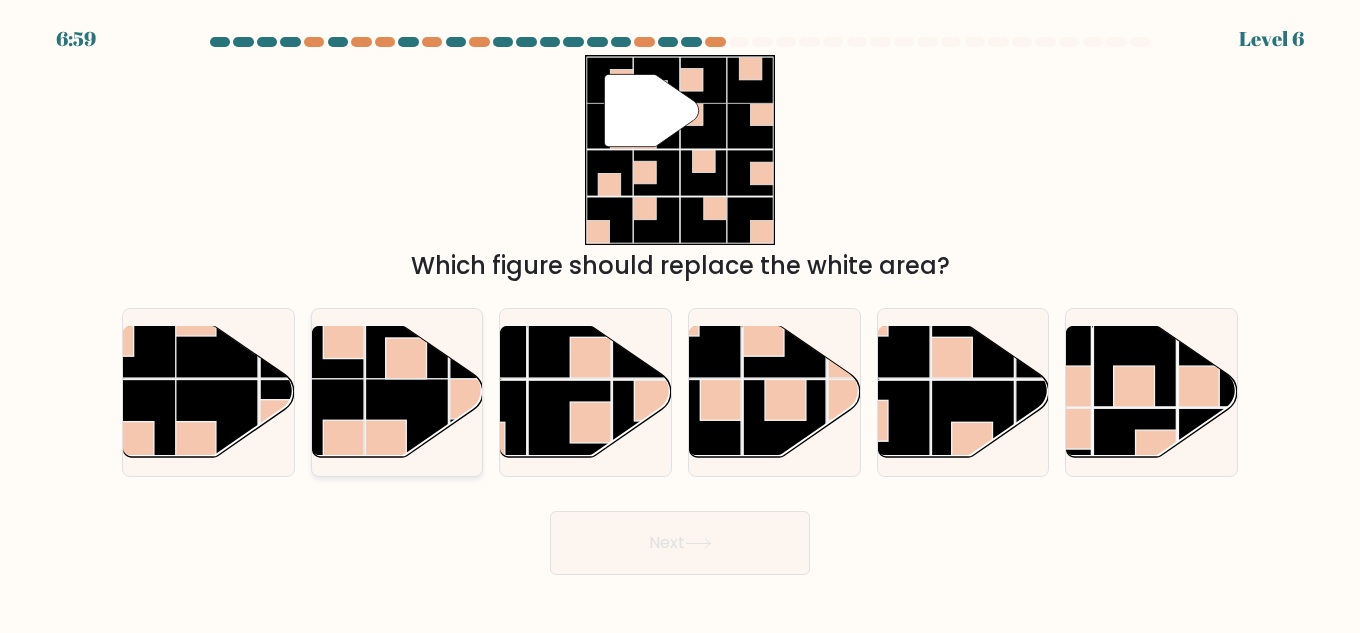 click at bounding box center [406, 419] 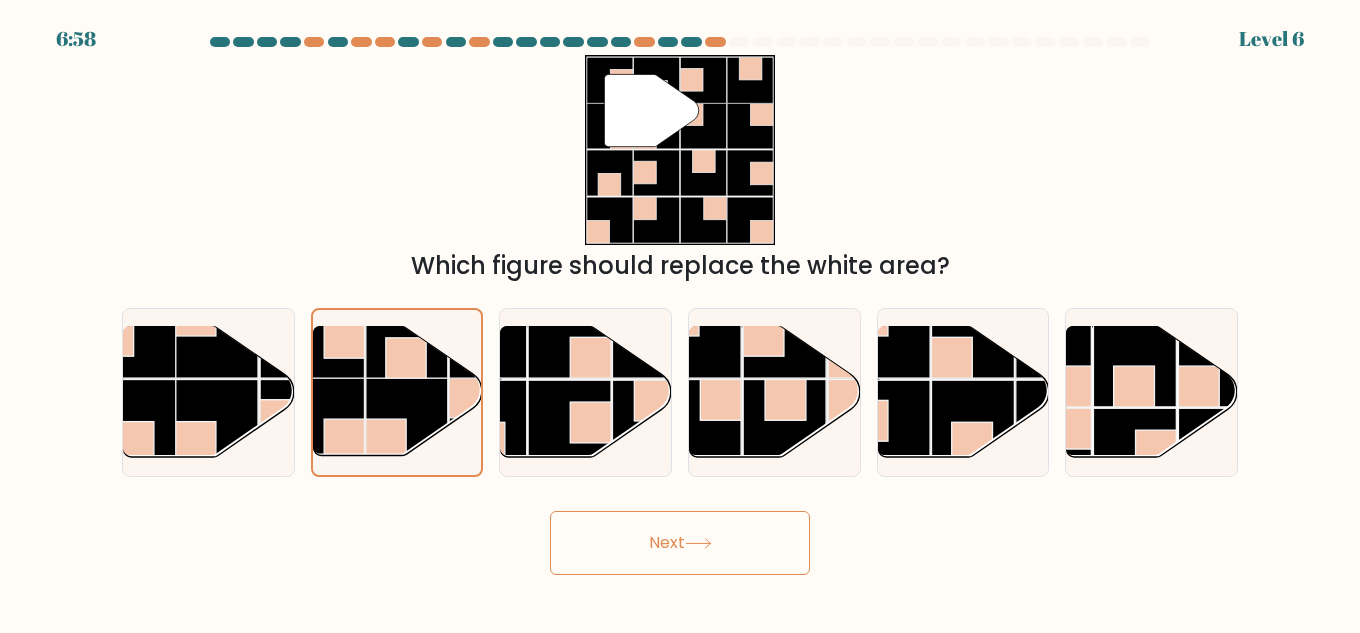 click on "Next" at bounding box center (680, 543) 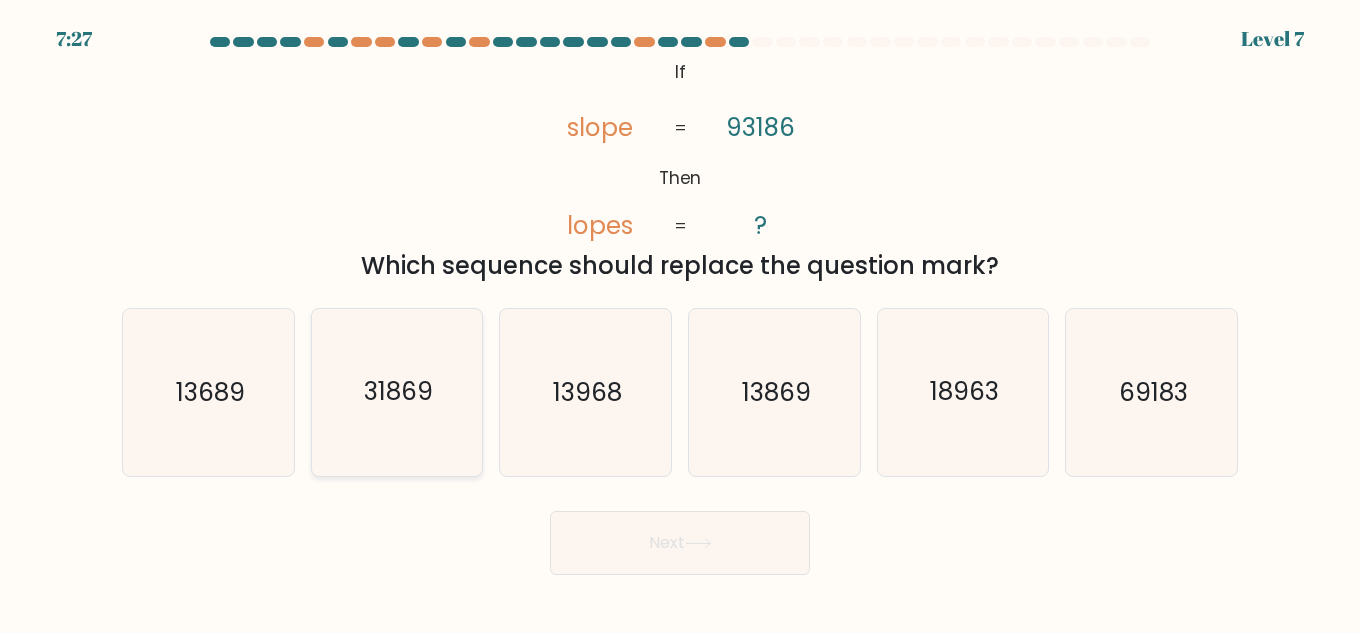 click on "31869" at bounding box center [397, 392] 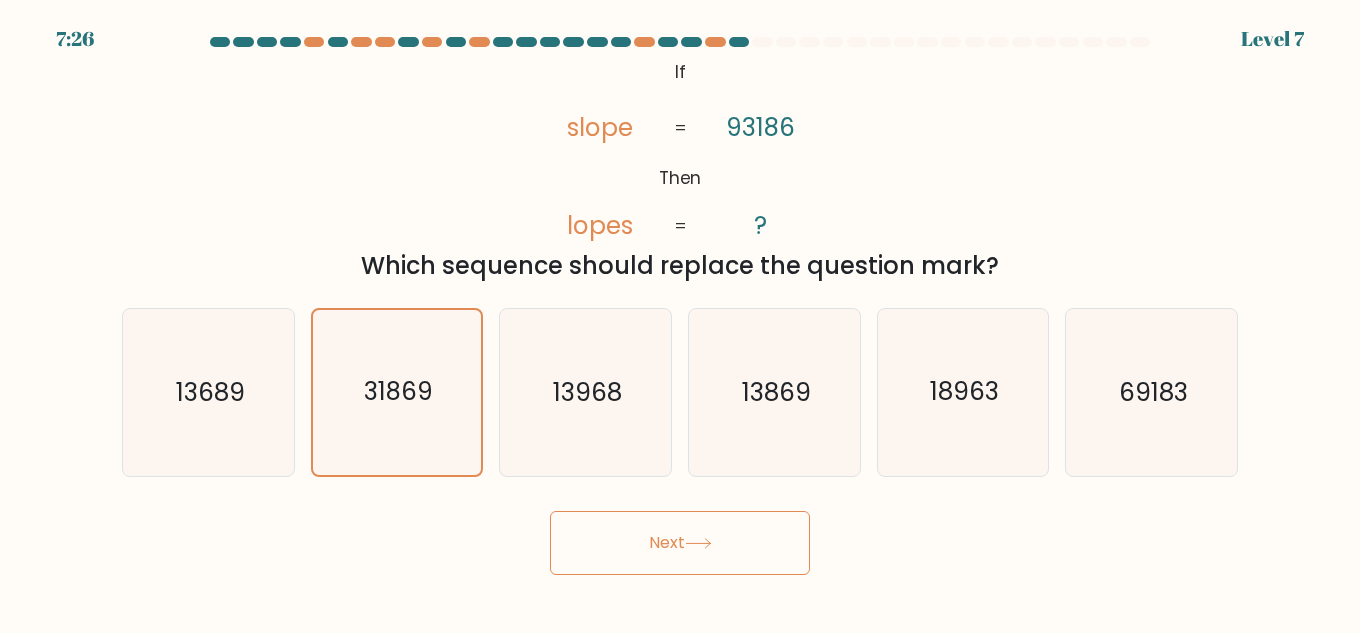 click on "Next" at bounding box center (680, 543) 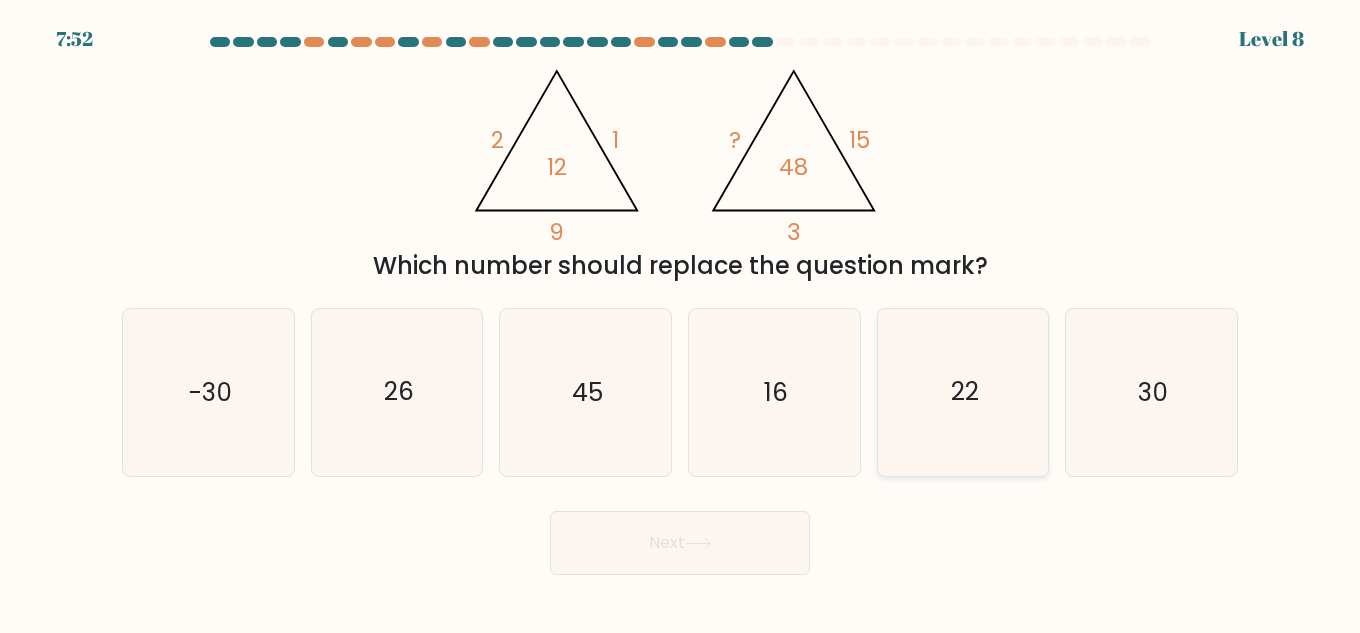 click on "22" at bounding box center [963, 392] 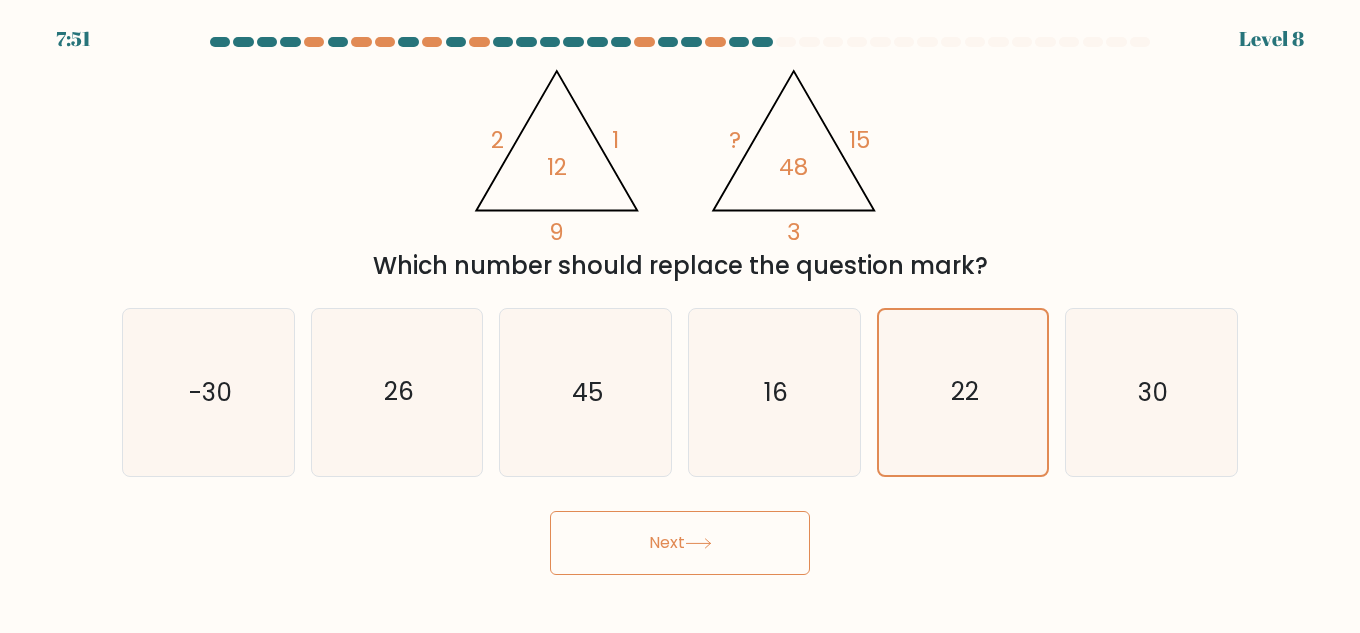 click on "Next" at bounding box center (680, 543) 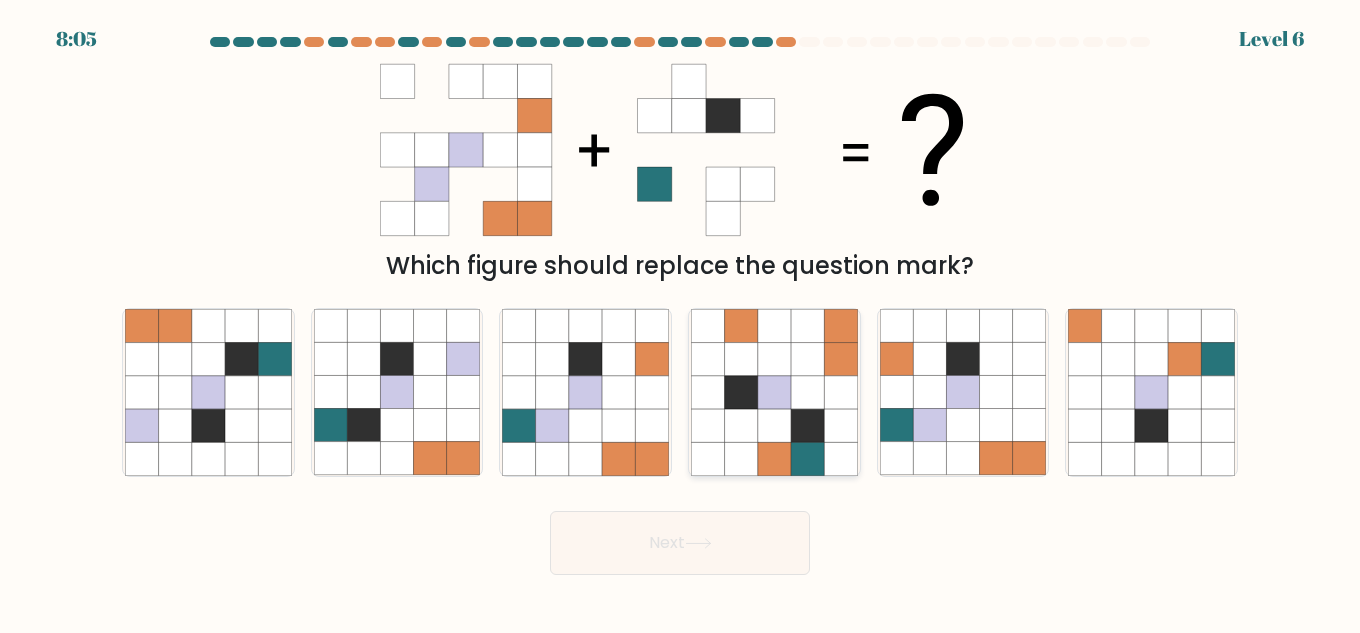 click at bounding box center [741, 425] 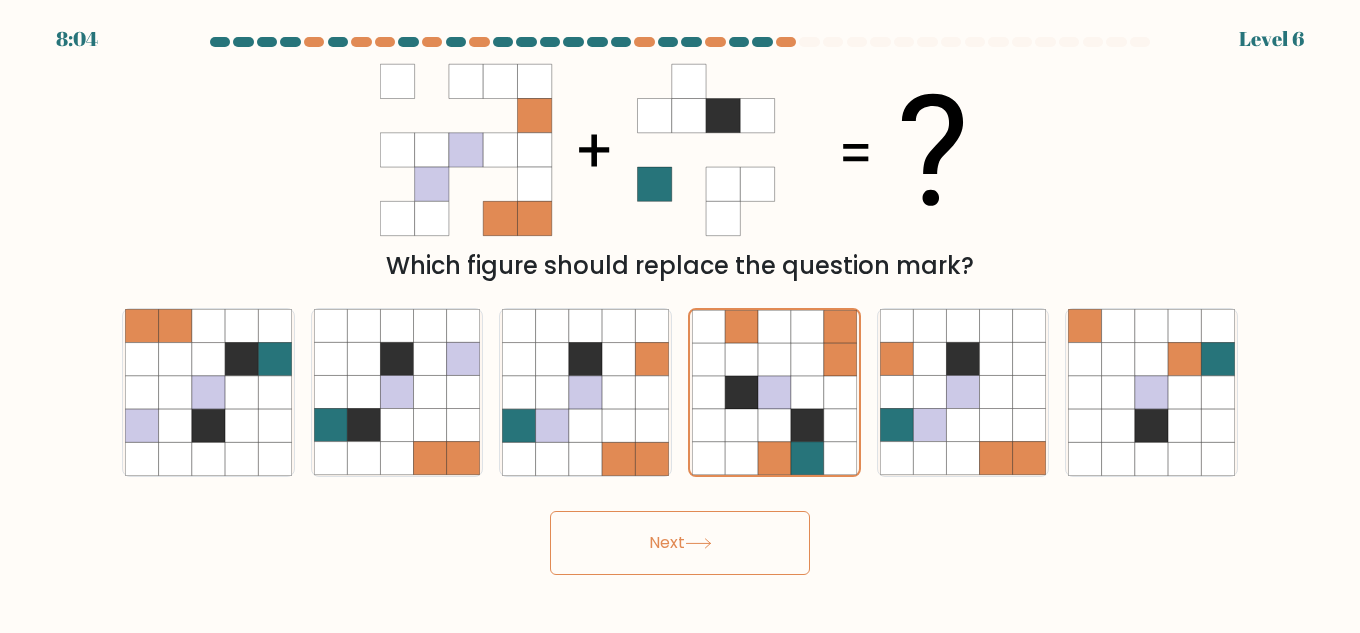 click on "Next" at bounding box center (680, 543) 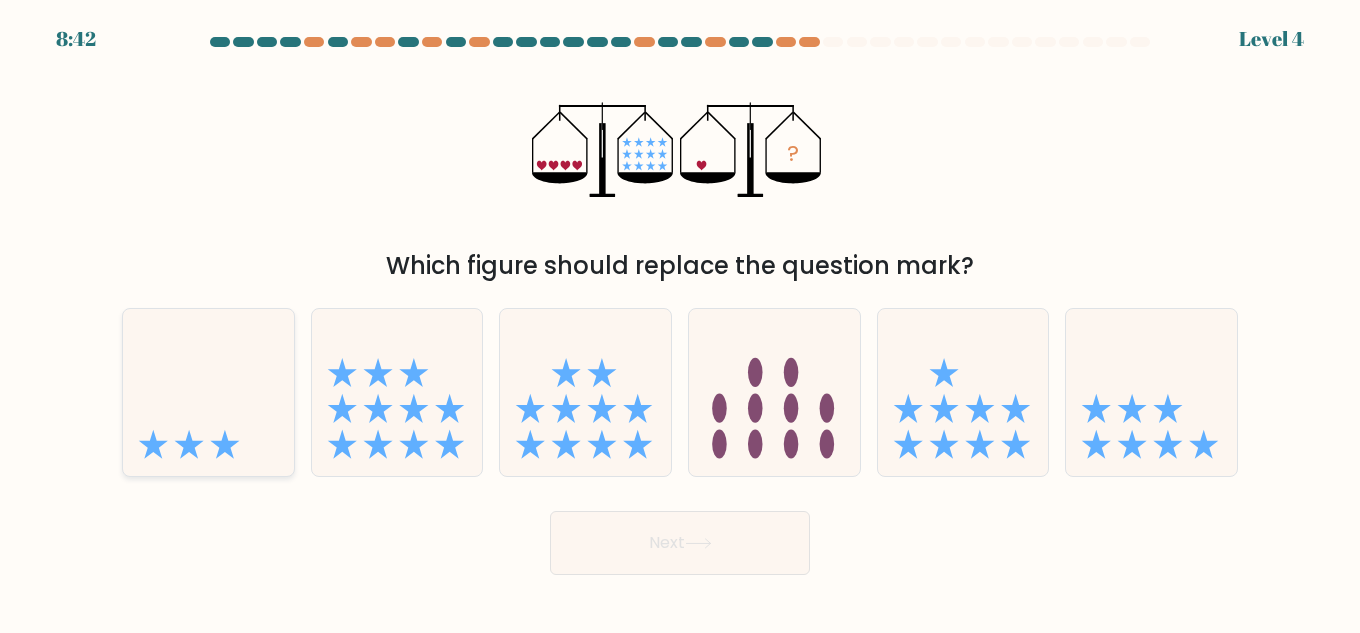 click at bounding box center [208, 392] 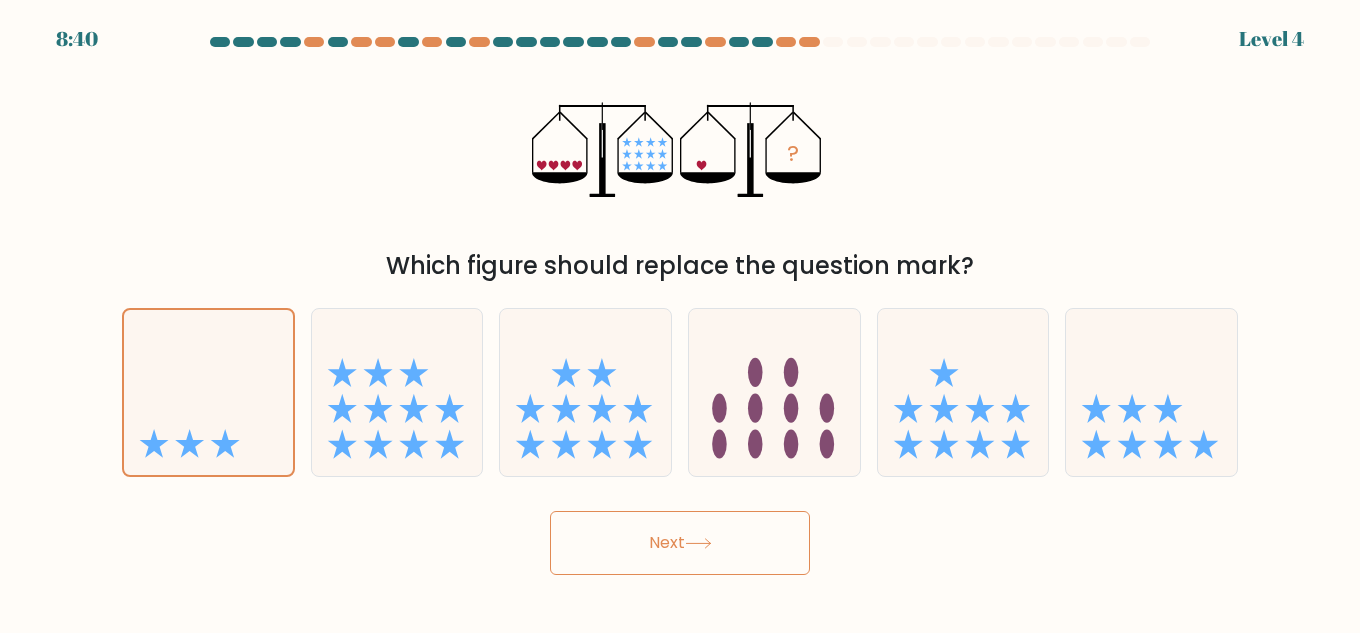 click on "Next" at bounding box center [680, 543] 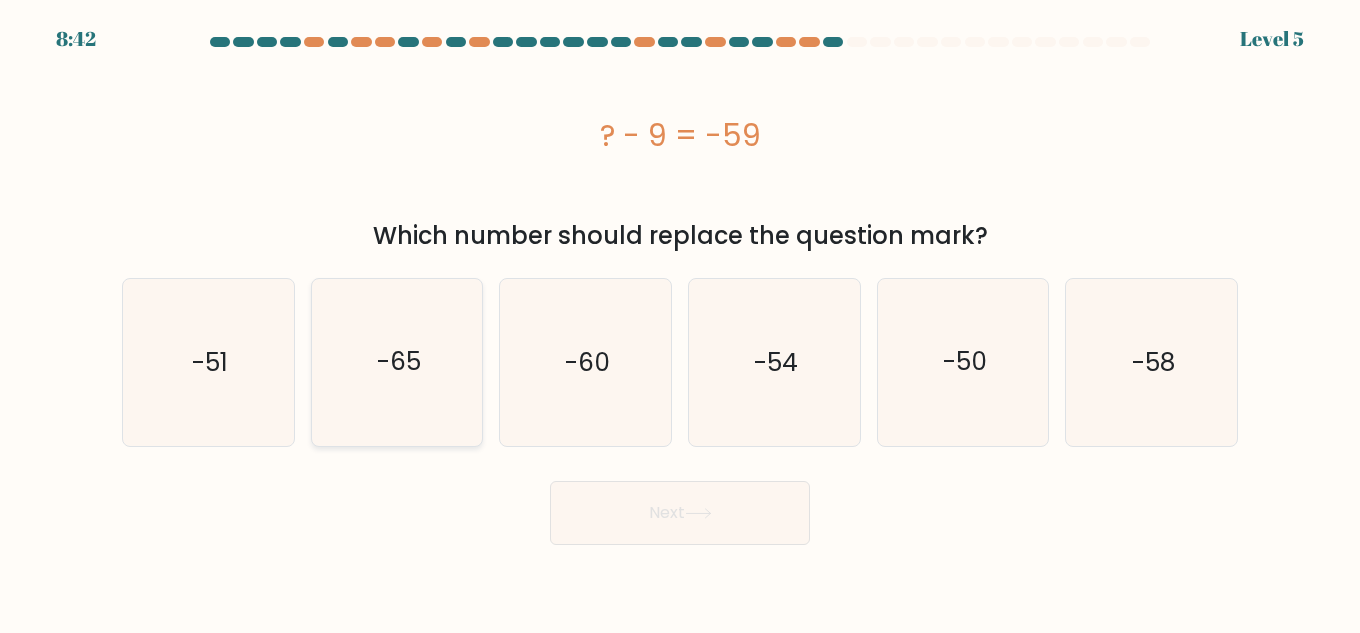 click on "-65" at bounding box center (397, 362) 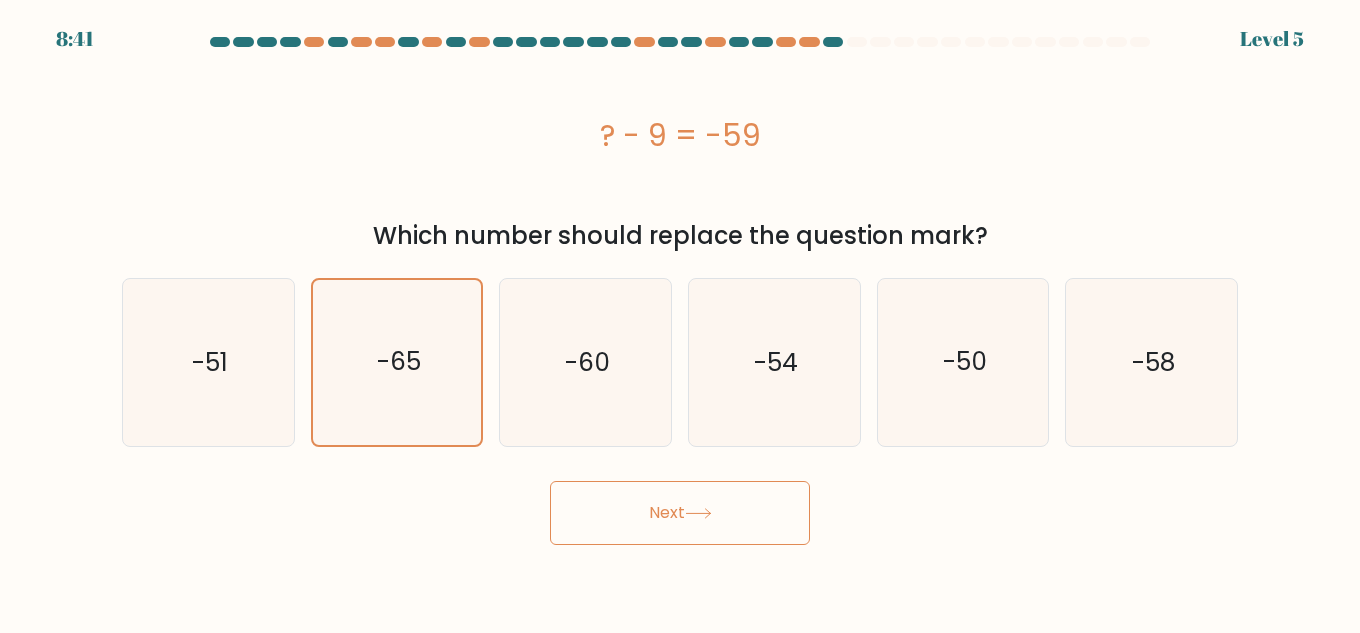 click on "Next" at bounding box center (680, 513) 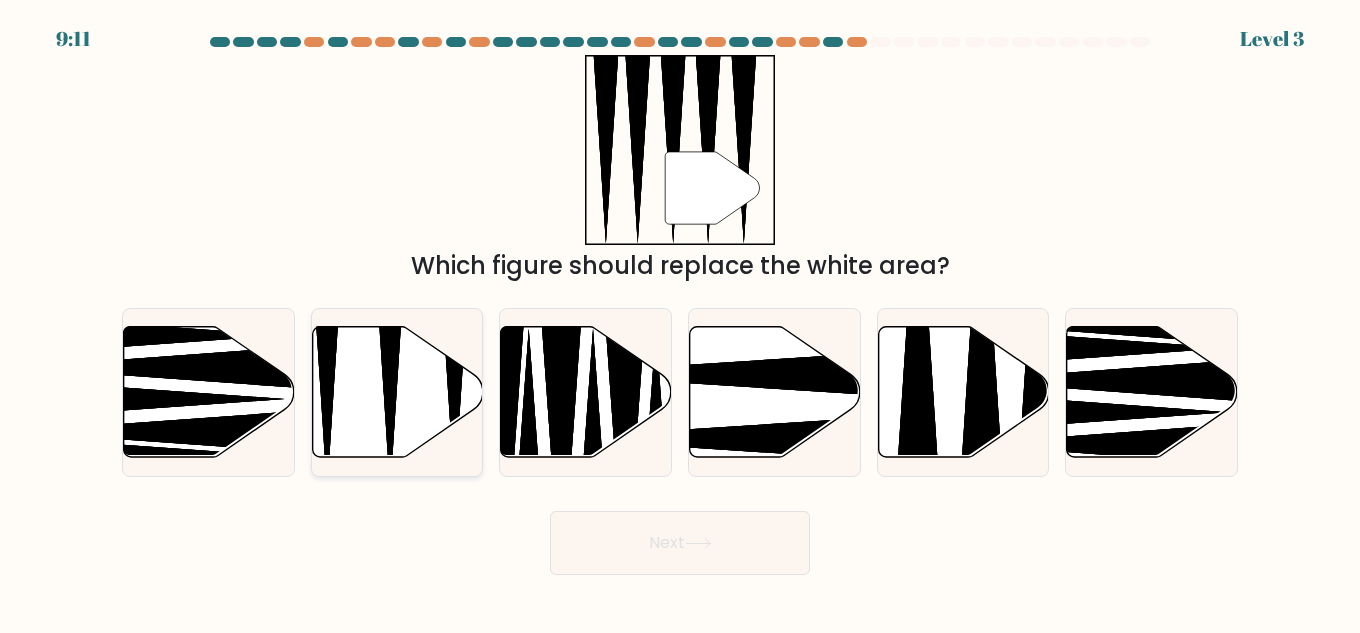 click at bounding box center (397, 391) 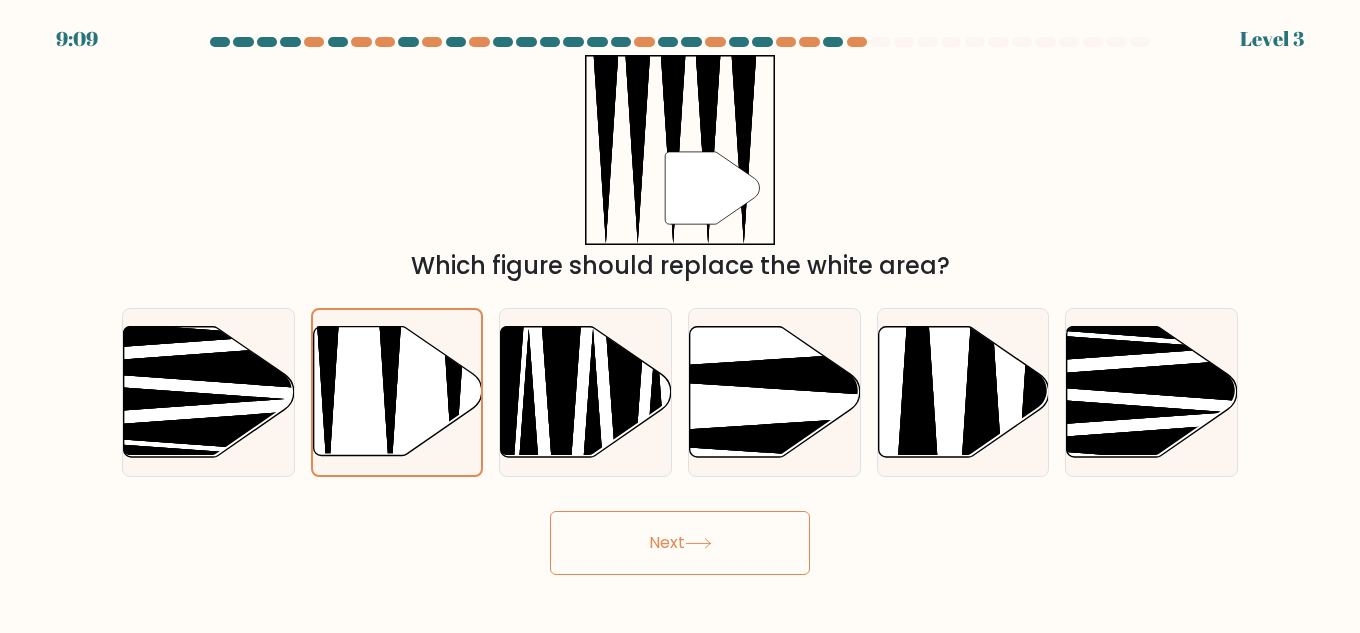 click on "Next" at bounding box center (680, 543) 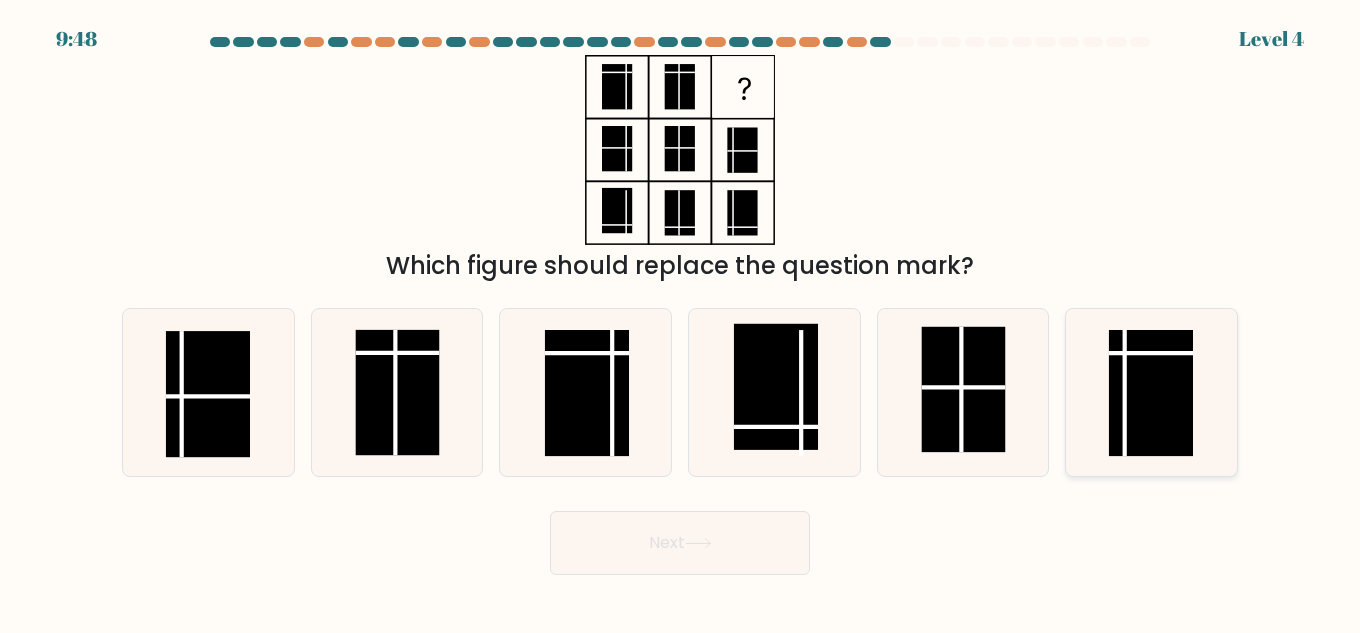 click at bounding box center (1151, 393) 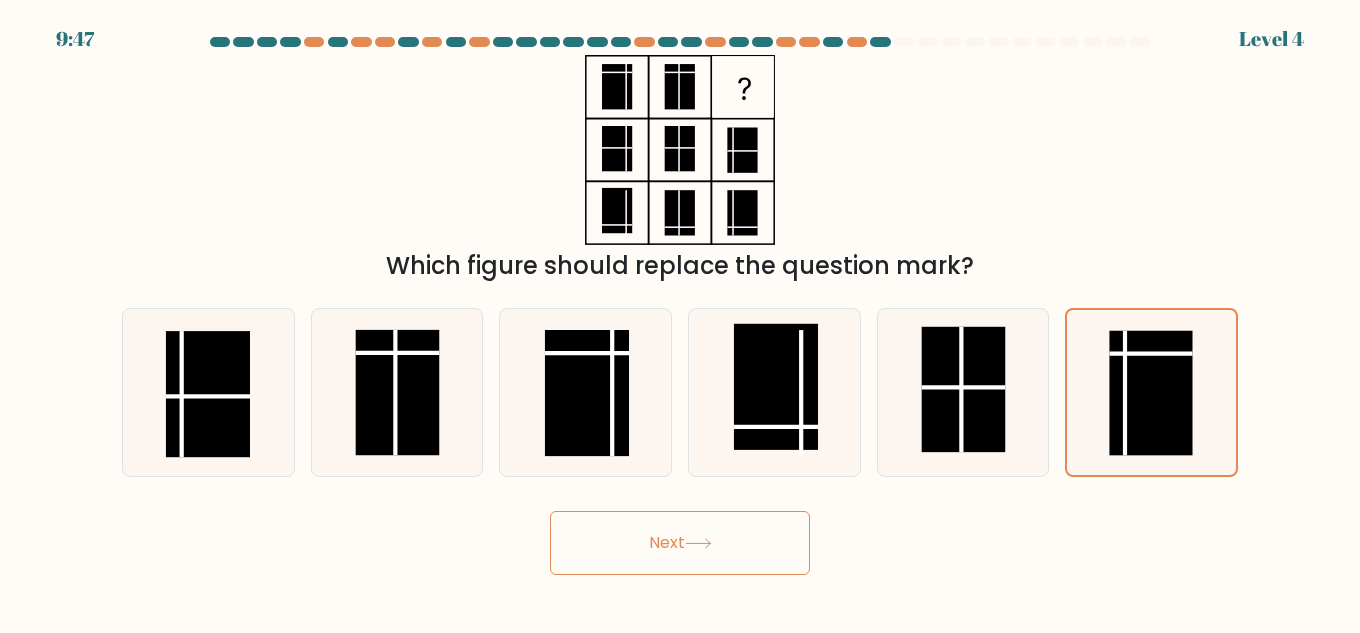 click at bounding box center [698, 543] 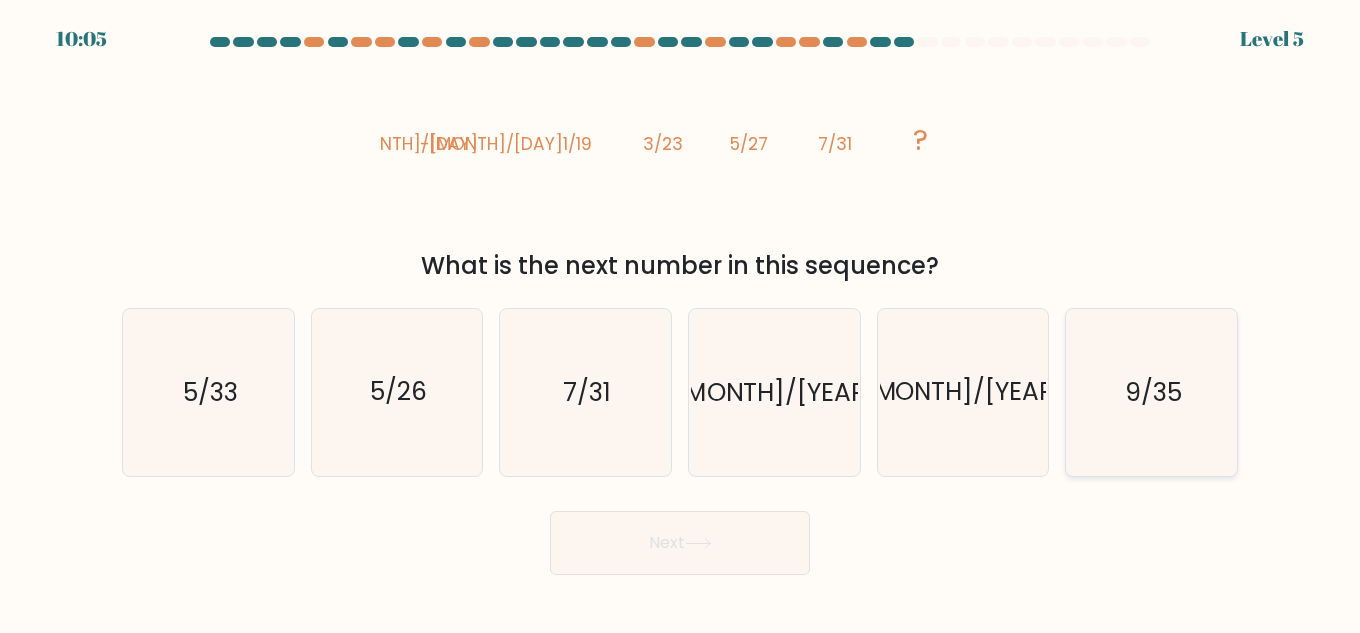 click on "9/35" at bounding box center [1151, 392] 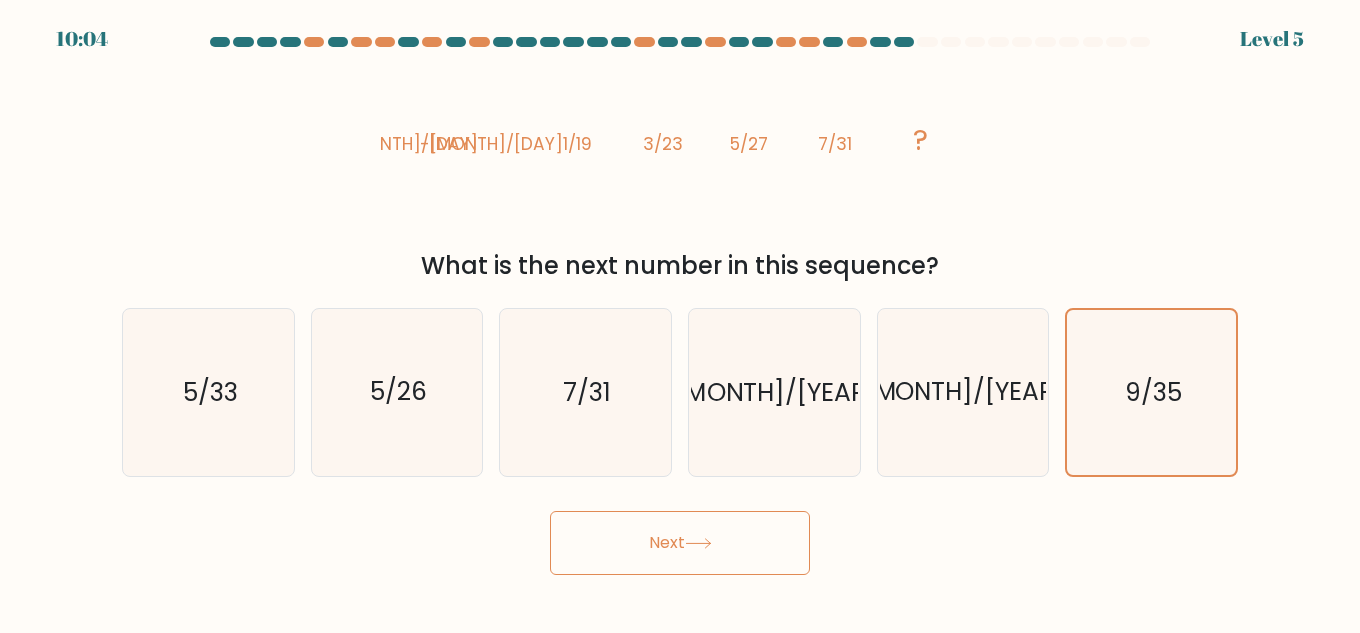 click on "Next" at bounding box center (680, 543) 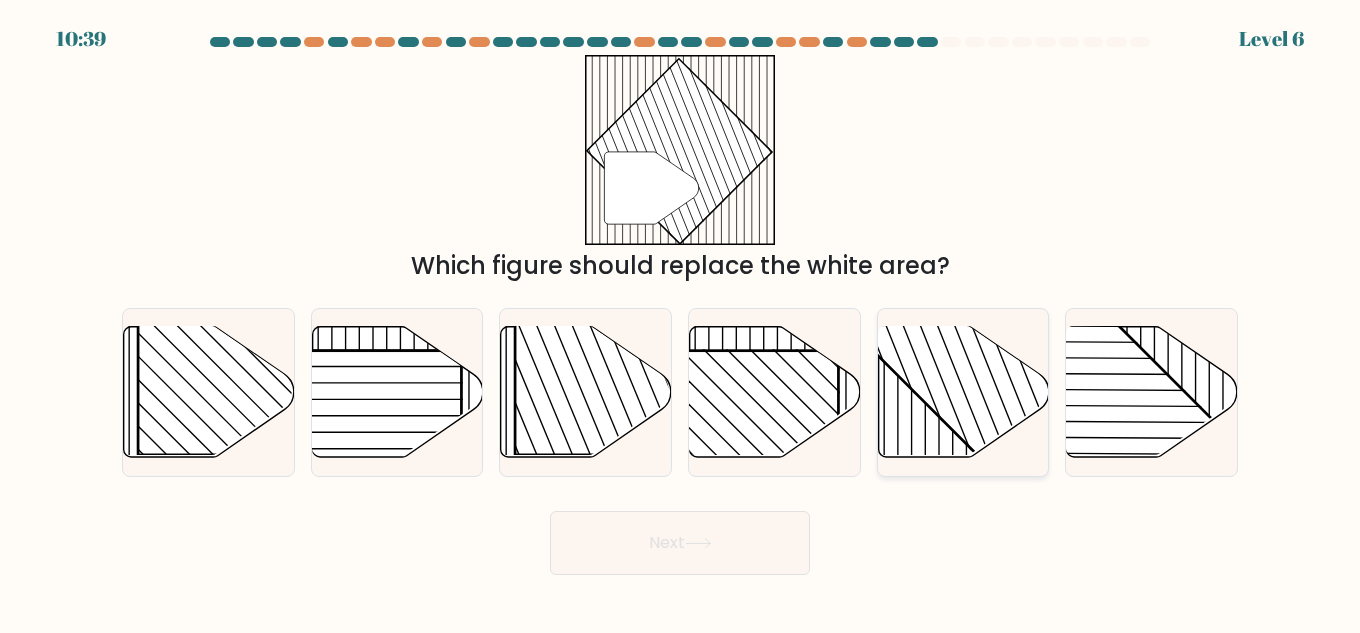 click at bounding box center (963, 391) 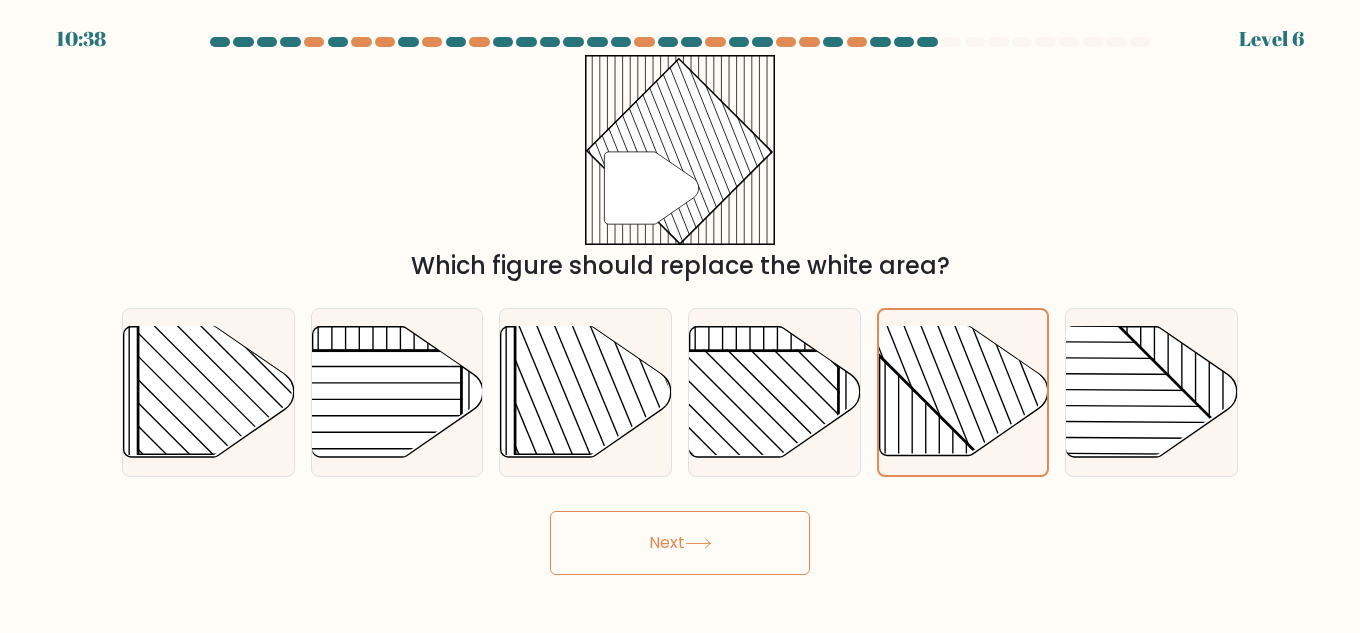 click on "Next" at bounding box center [680, 543] 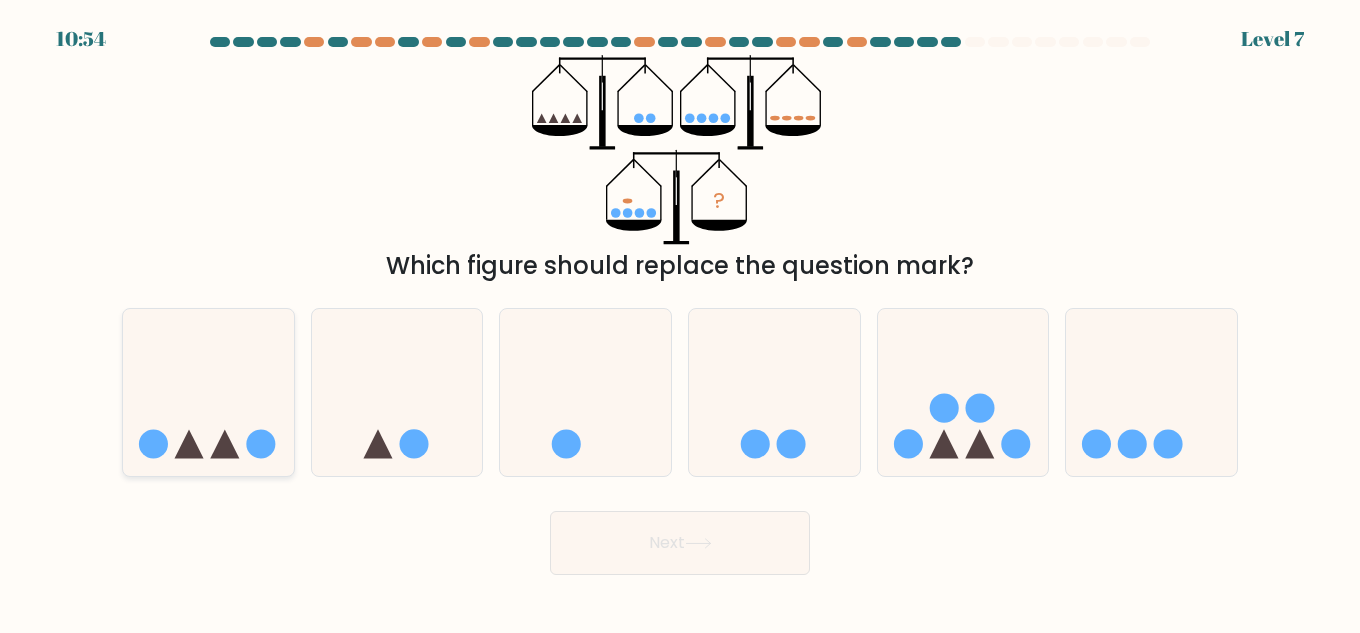 click at bounding box center [208, 392] 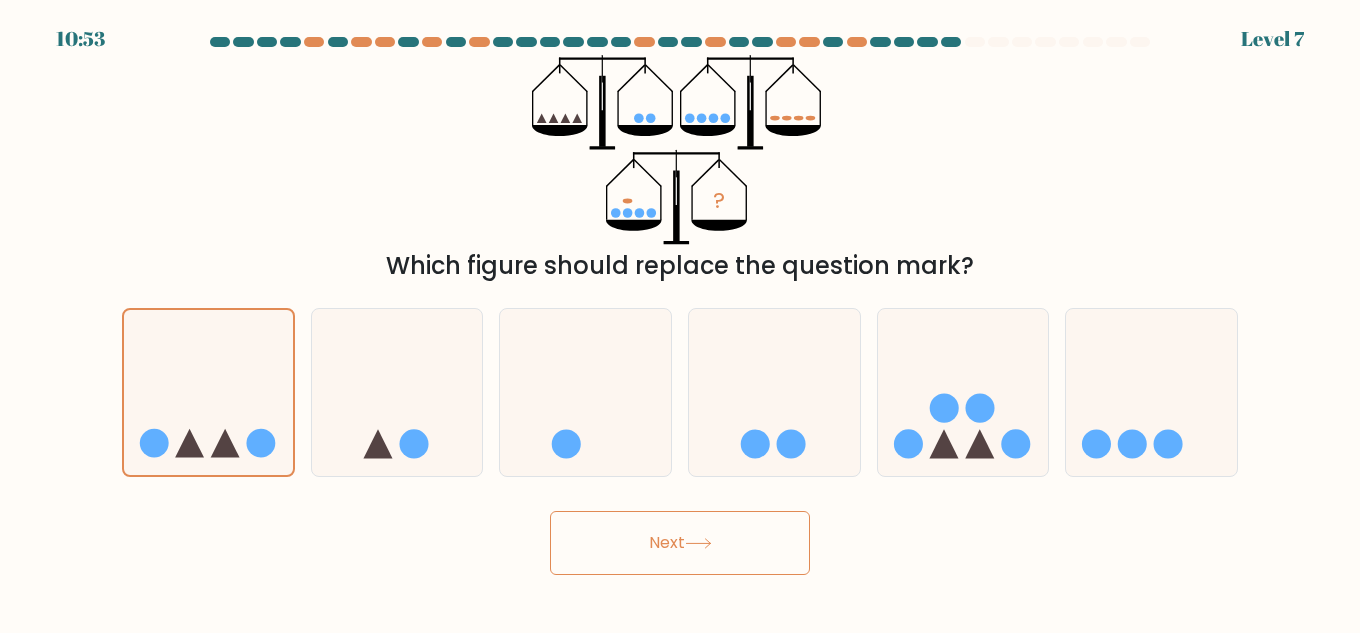 click on "Next" at bounding box center (680, 543) 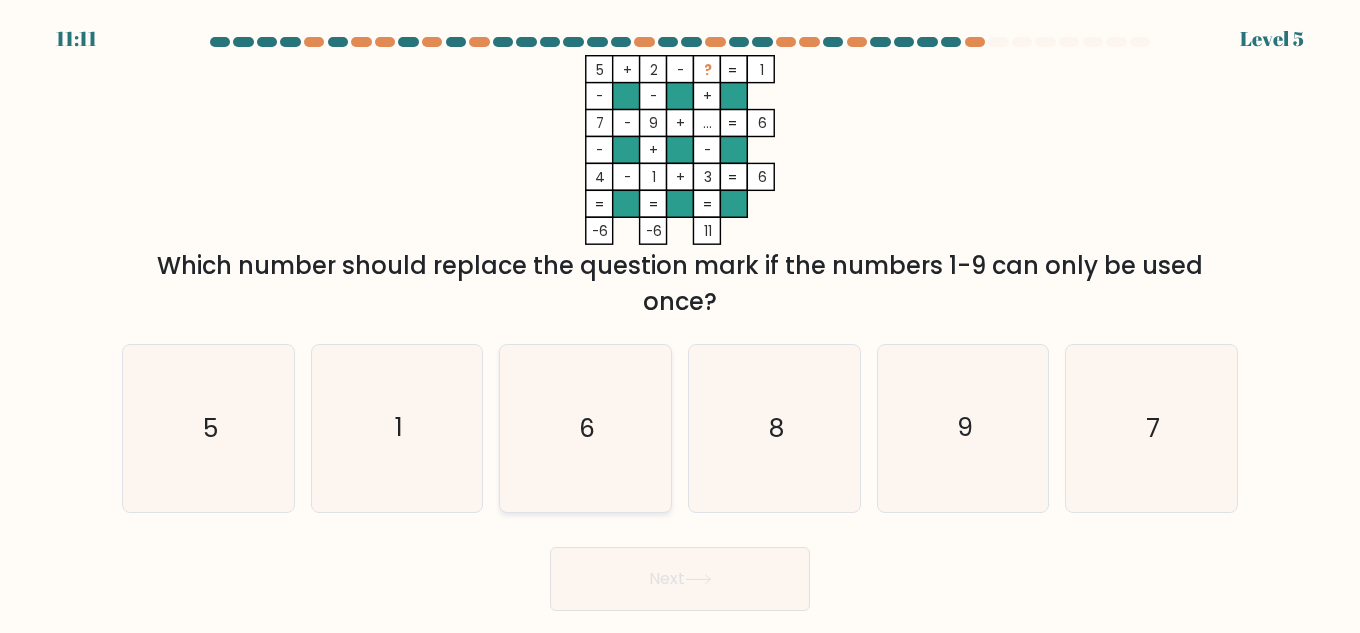 click on "6" at bounding box center (585, 428) 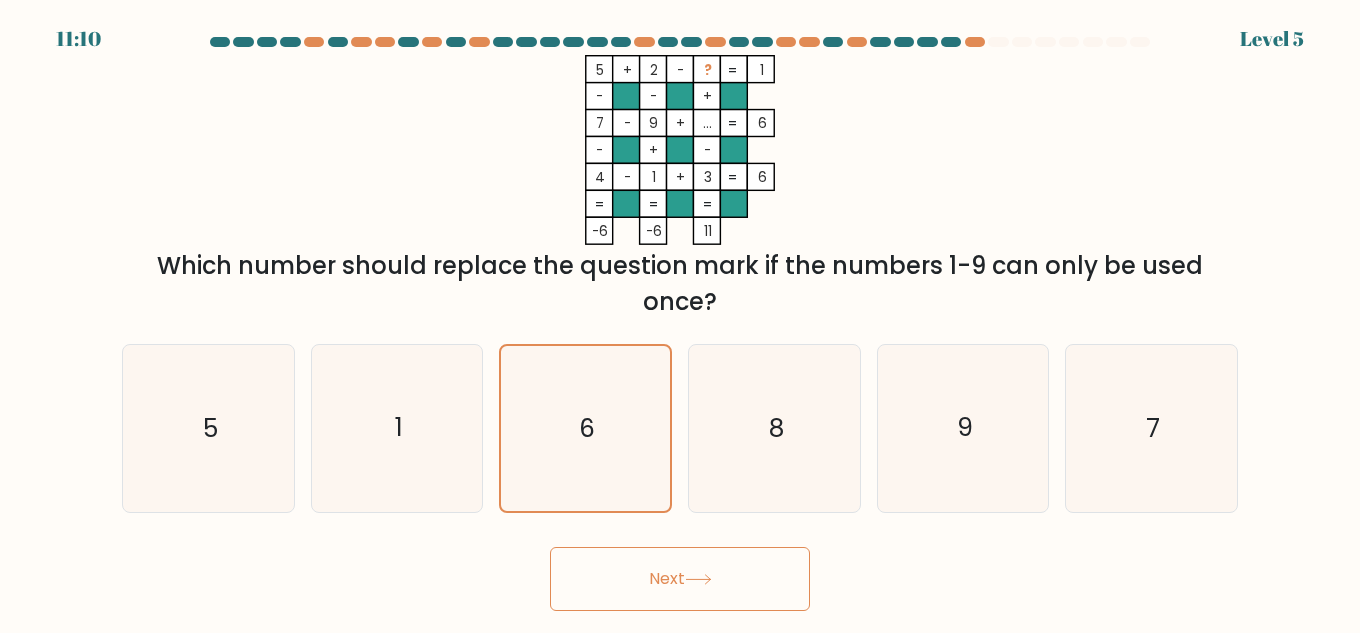 click on "Next" at bounding box center (680, 579) 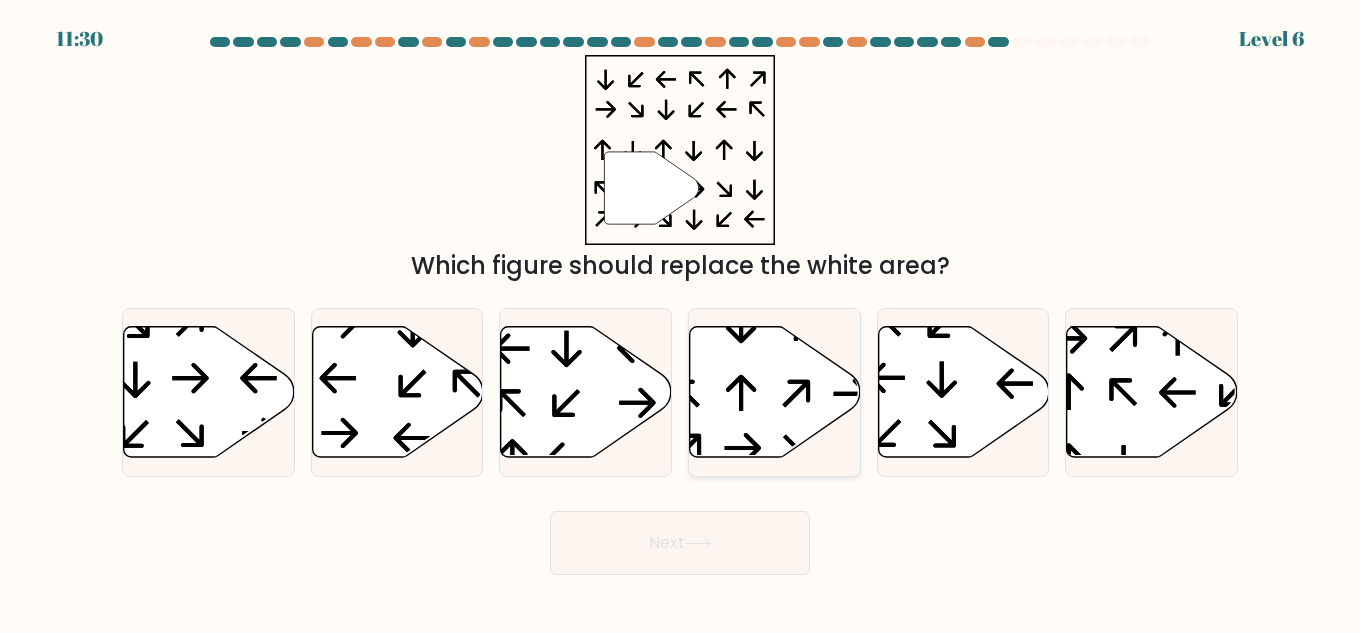 click at bounding box center (775, 391) 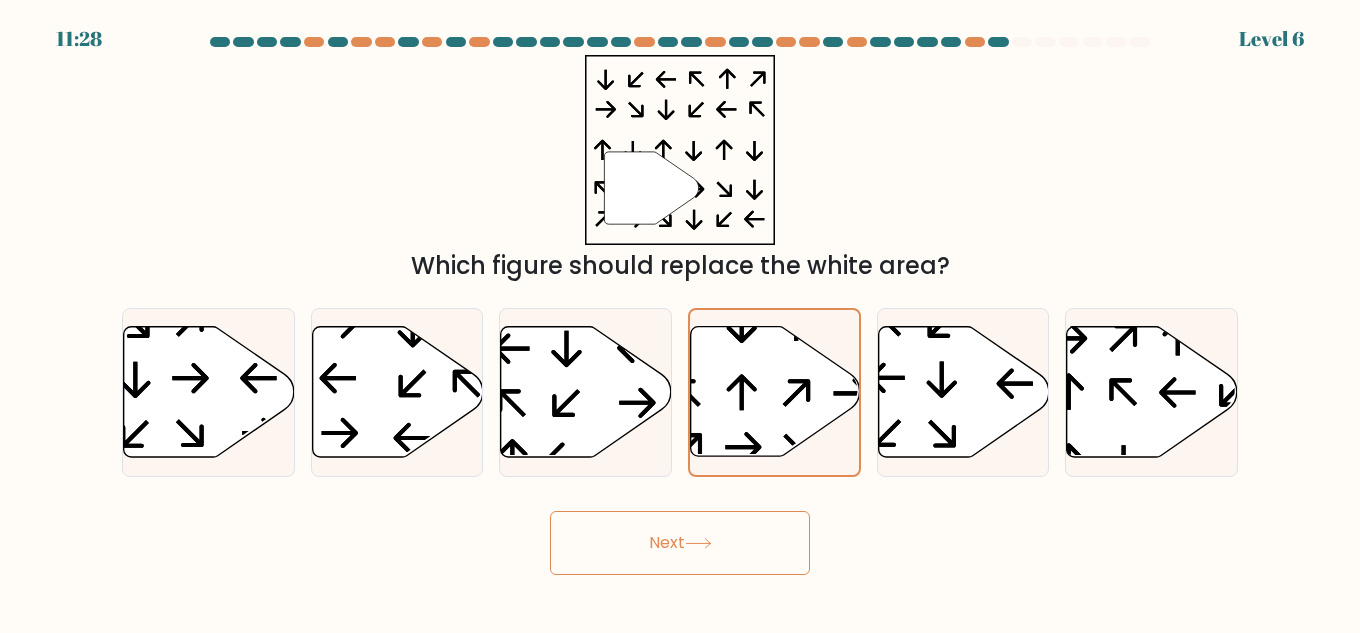 click on "Next" at bounding box center [680, 543] 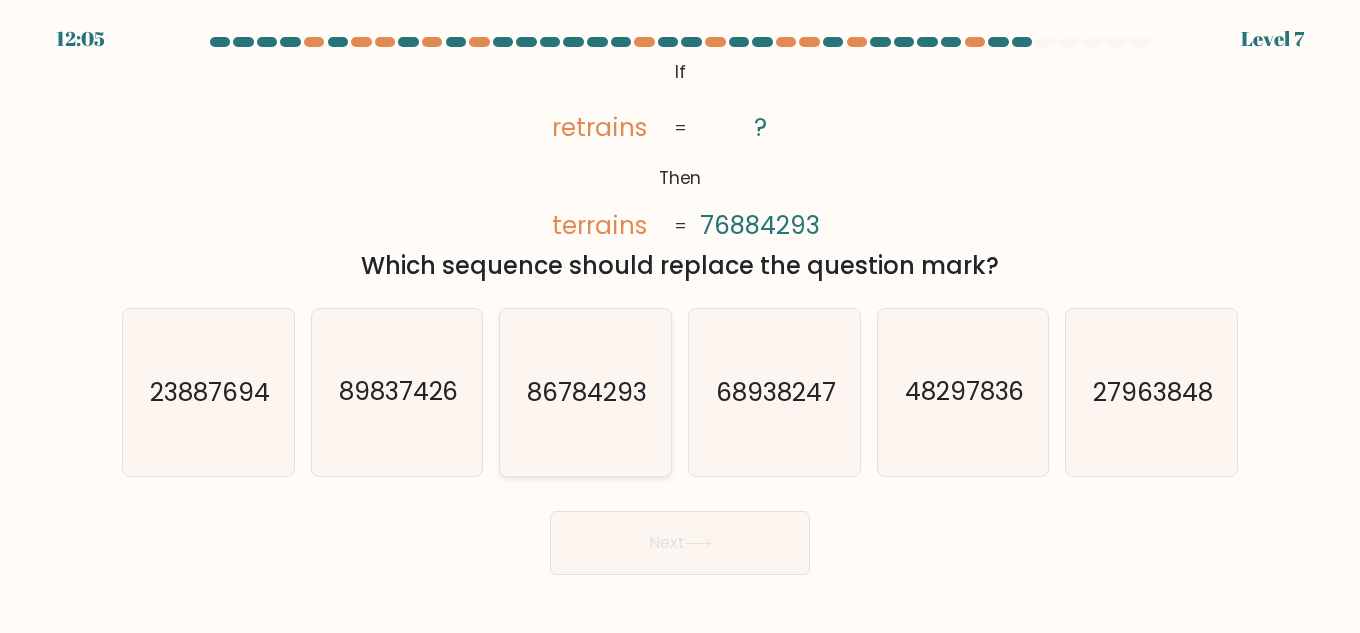 click on "86784293" at bounding box center [585, 392] 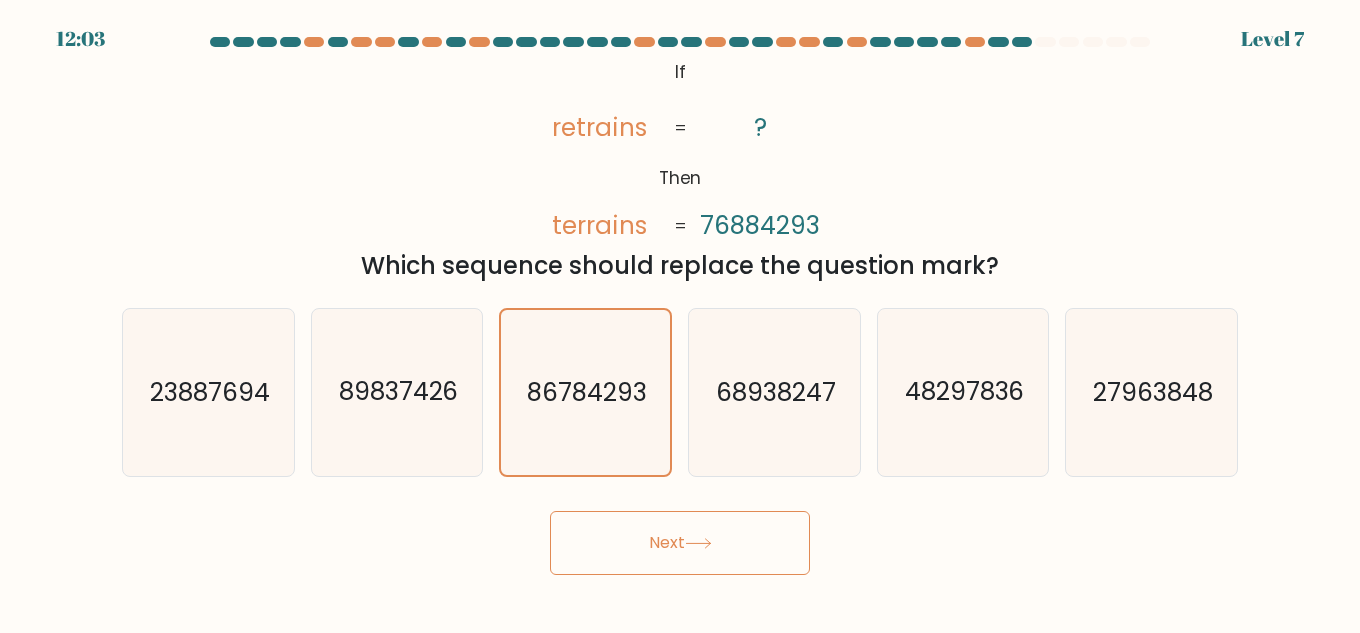 click on "Next" at bounding box center [680, 543] 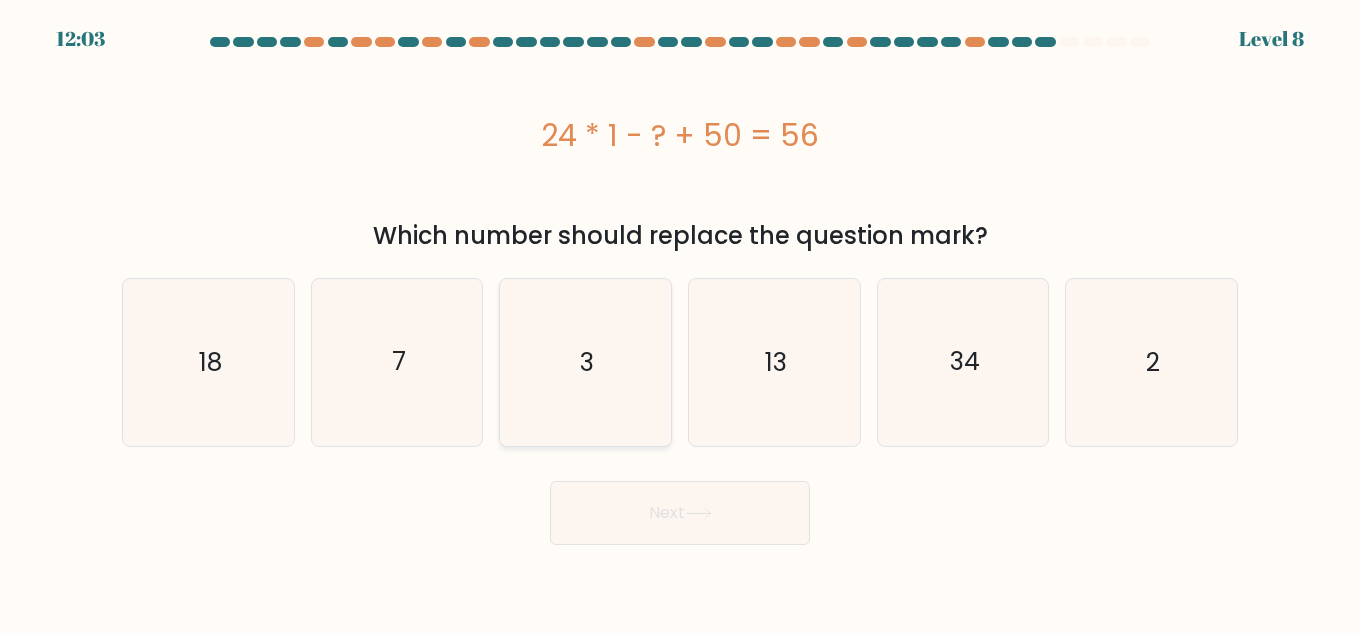 drag, startPoint x: 583, startPoint y: 362, endPoint x: 503, endPoint y: 440, distance: 111.73182 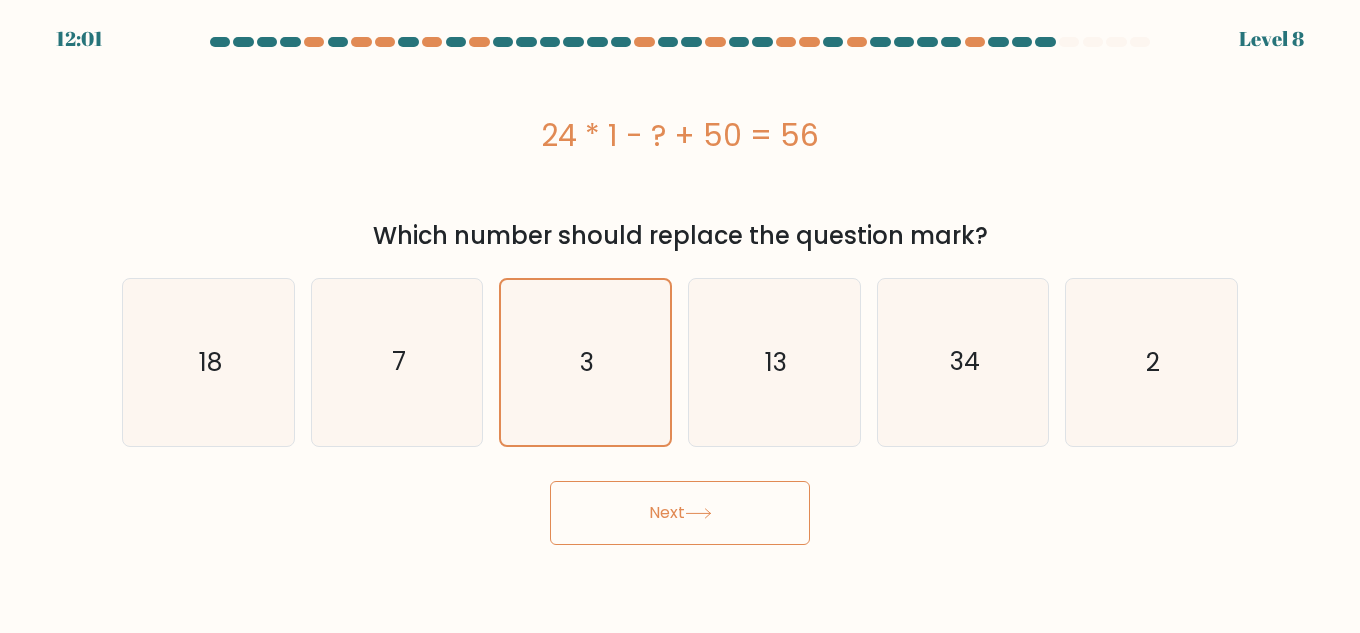 click on "Next" at bounding box center (680, 508) 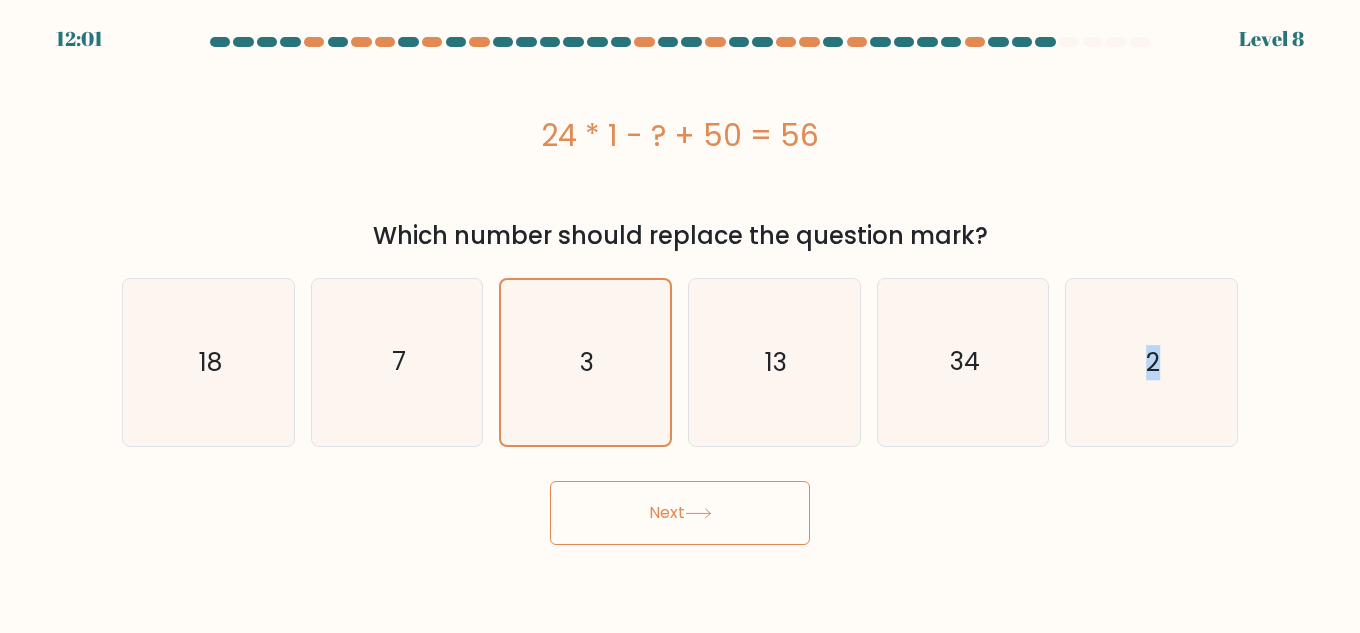 click on "Next" at bounding box center [680, 508] 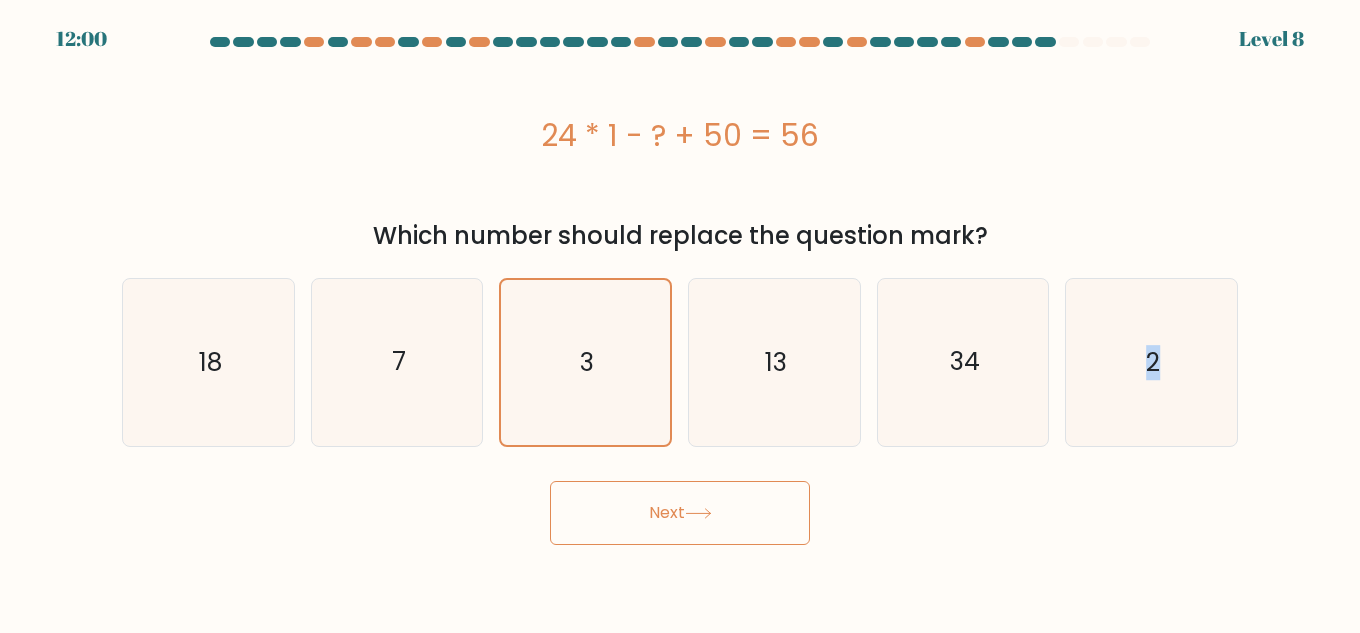 click on "Next" at bounding box center [680, 513] 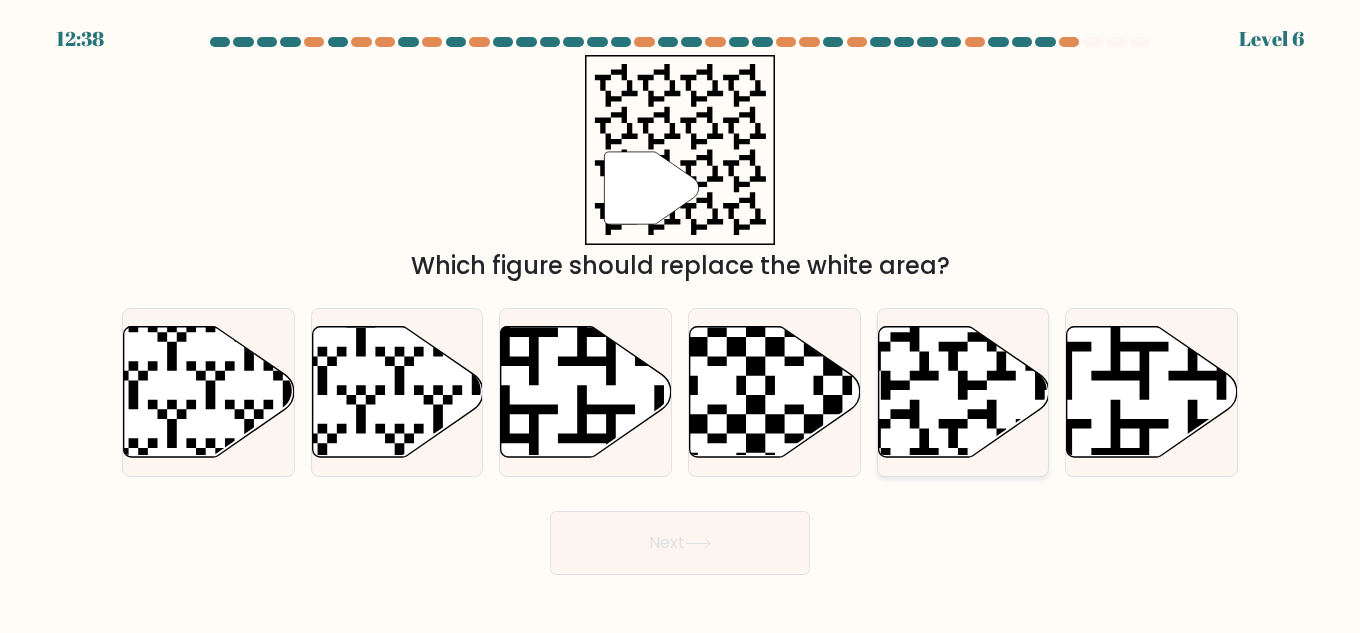click at bounding box center (963, 391) 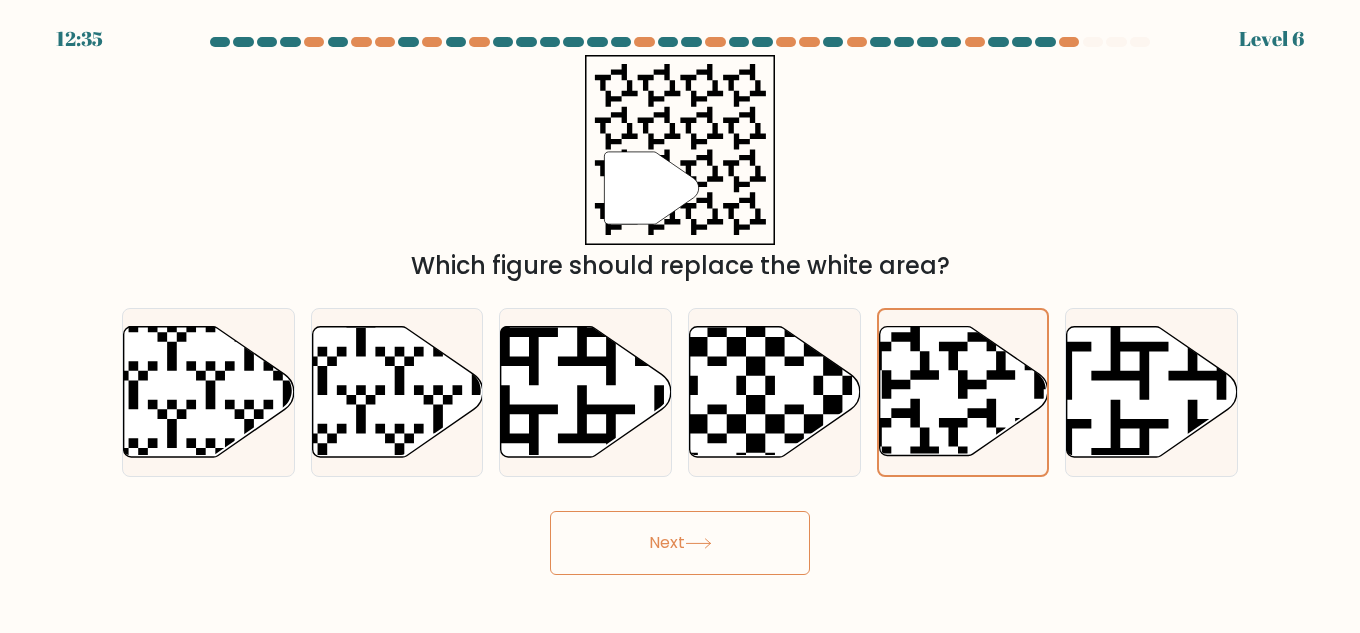 click on "Next" at bounding box center [680, 543] 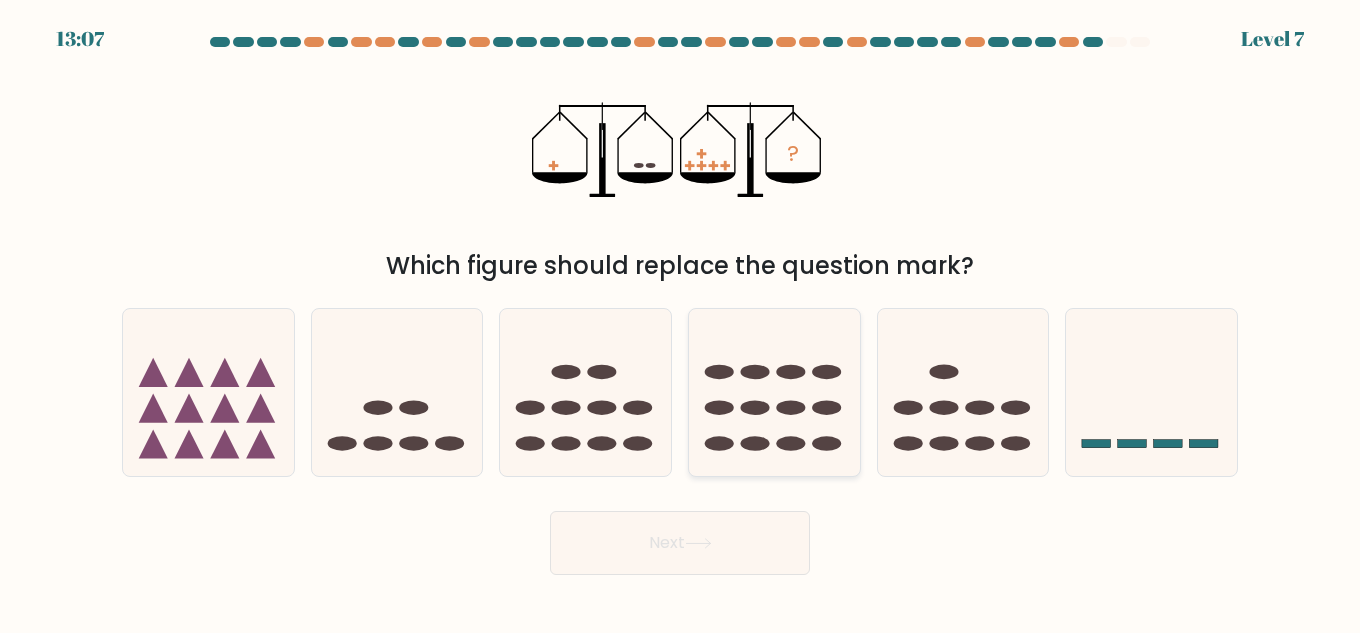 click at bounding box center (755, 443) 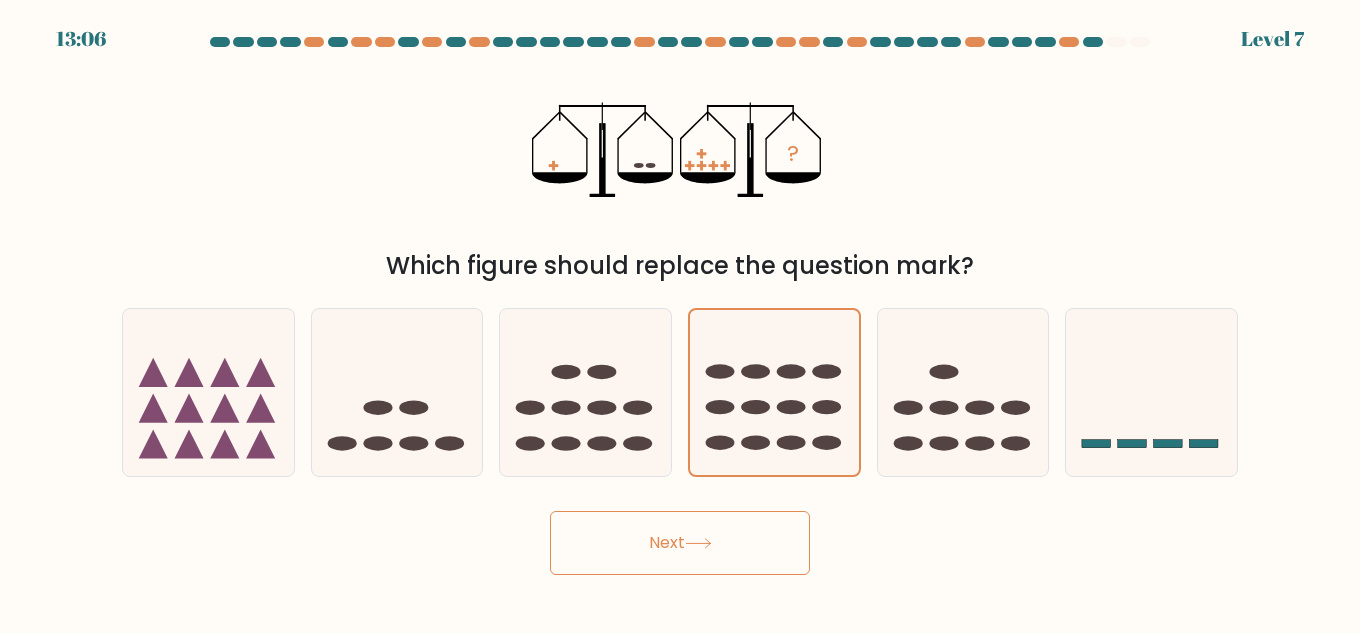 click on "Next" at bounding box center [680, 543] 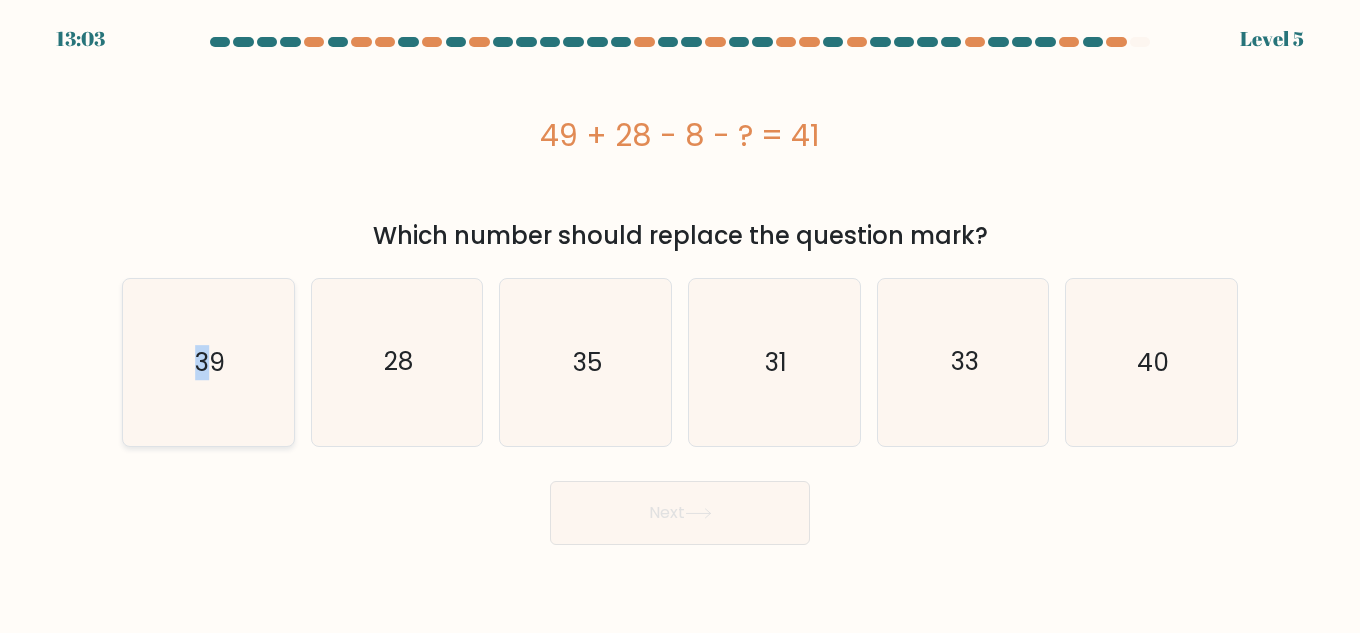 drag, startPoint x: 204, startPoint y: 339, endPoint x: 162, endPoint y: 363, distance: 48.373547 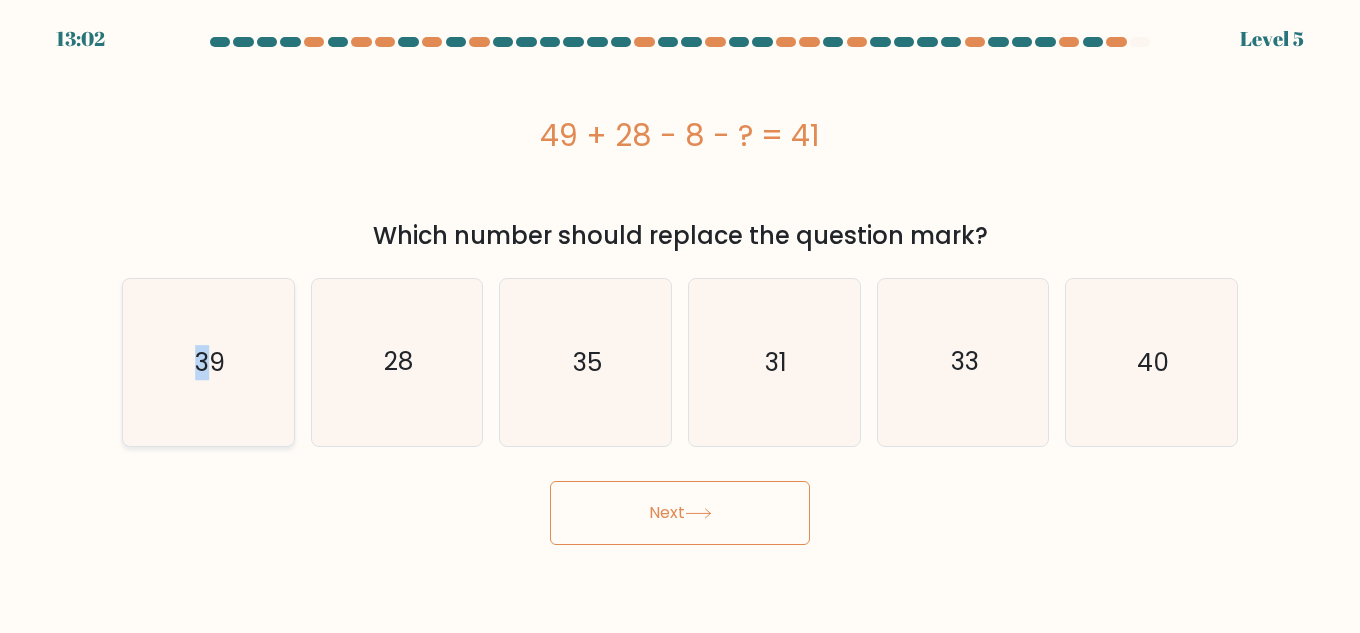 click on "39" at bounding box center [208, 362] 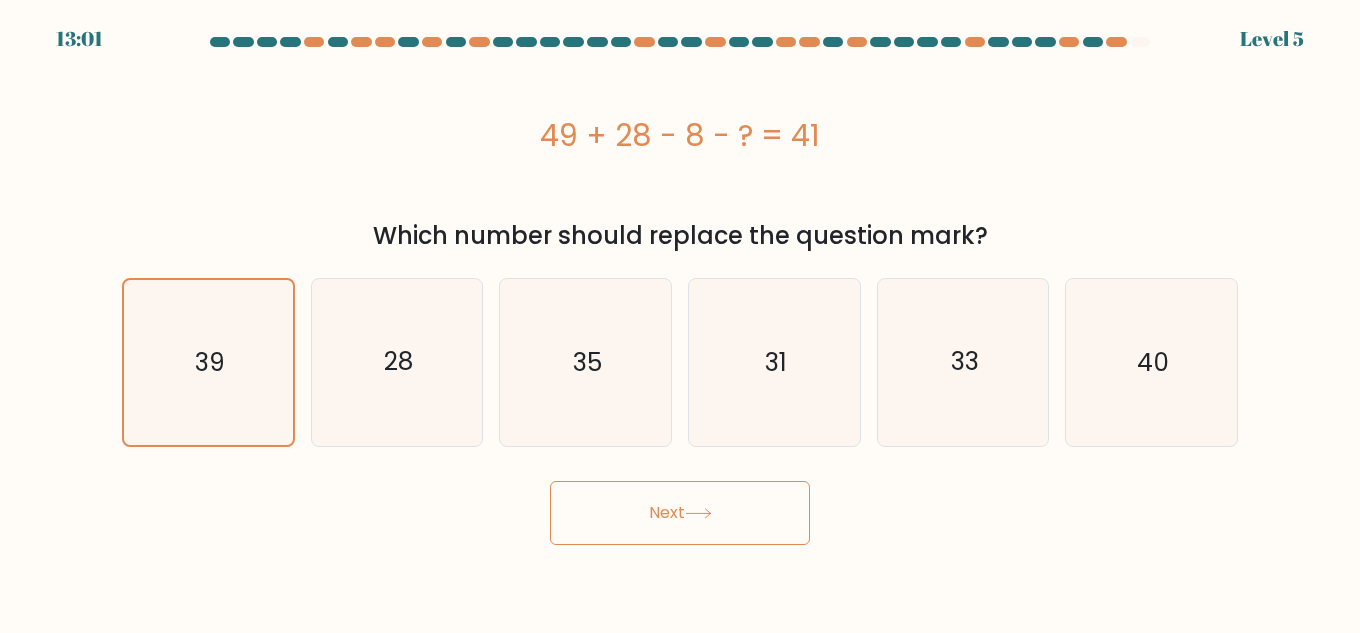 click on "Next" at bounding box center [680, 513] 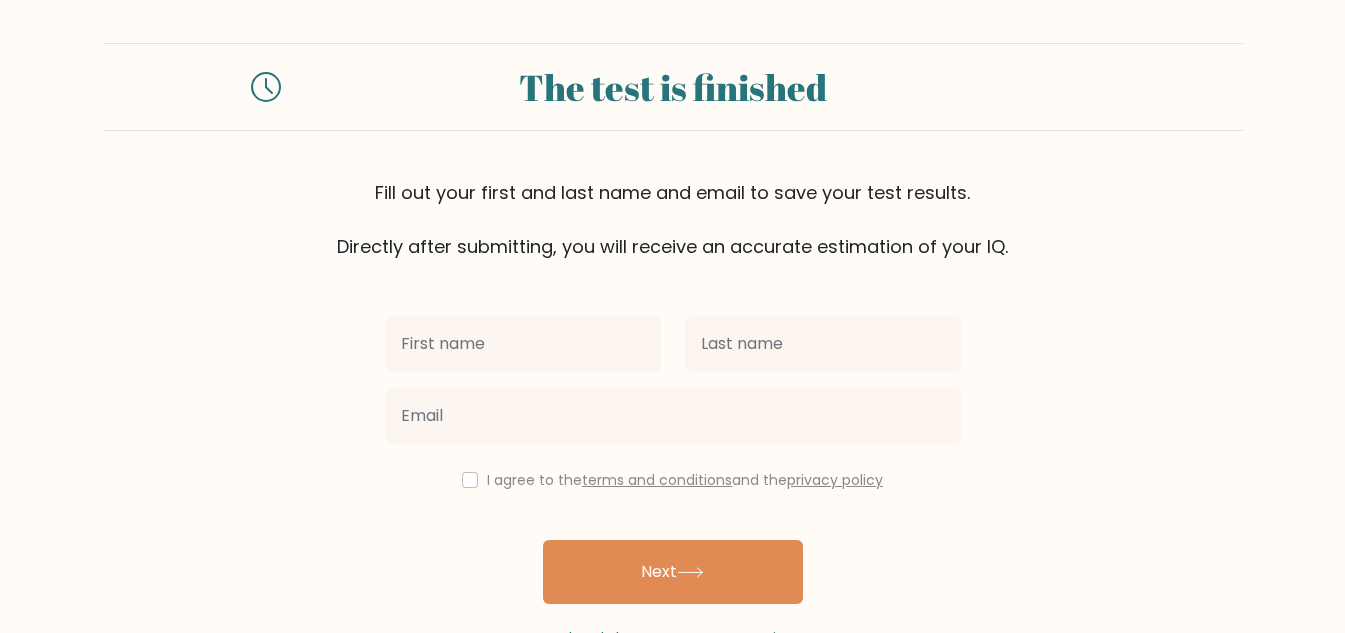 scroll, scrollTop: 4, scrollLeft: 0, axis: vertical 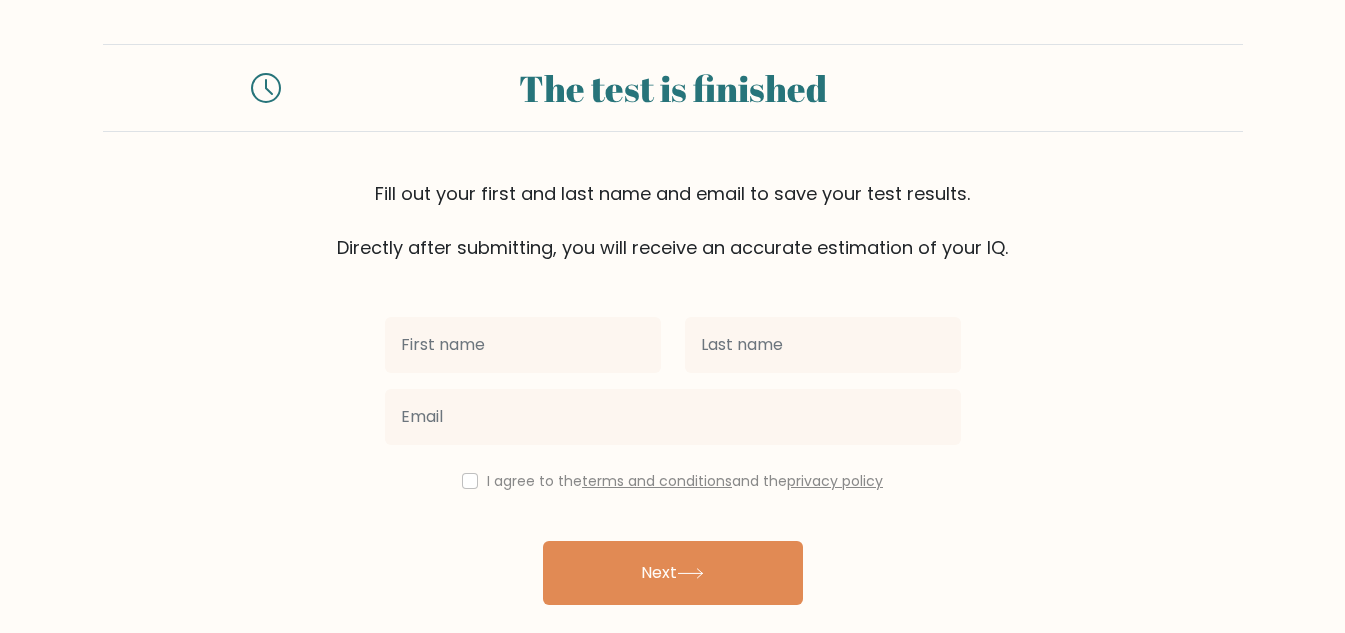 click at bounding box center [523, 345] 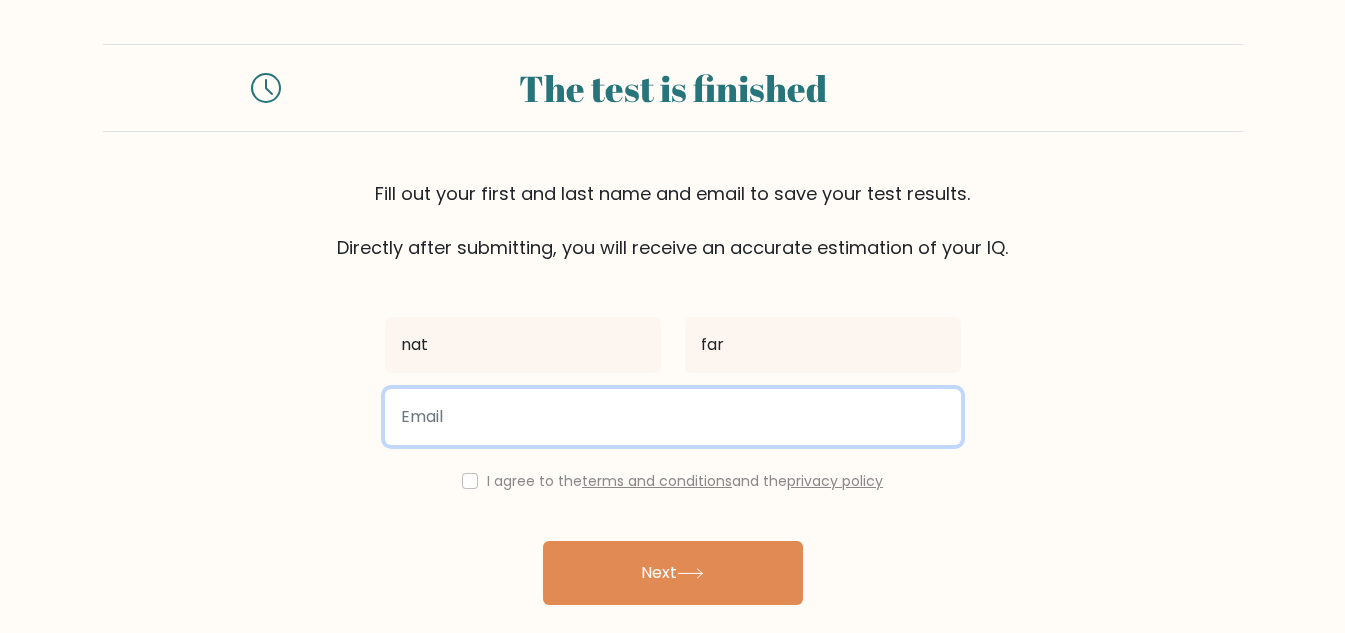 type on "nathanfarrimond09@gmail.com" 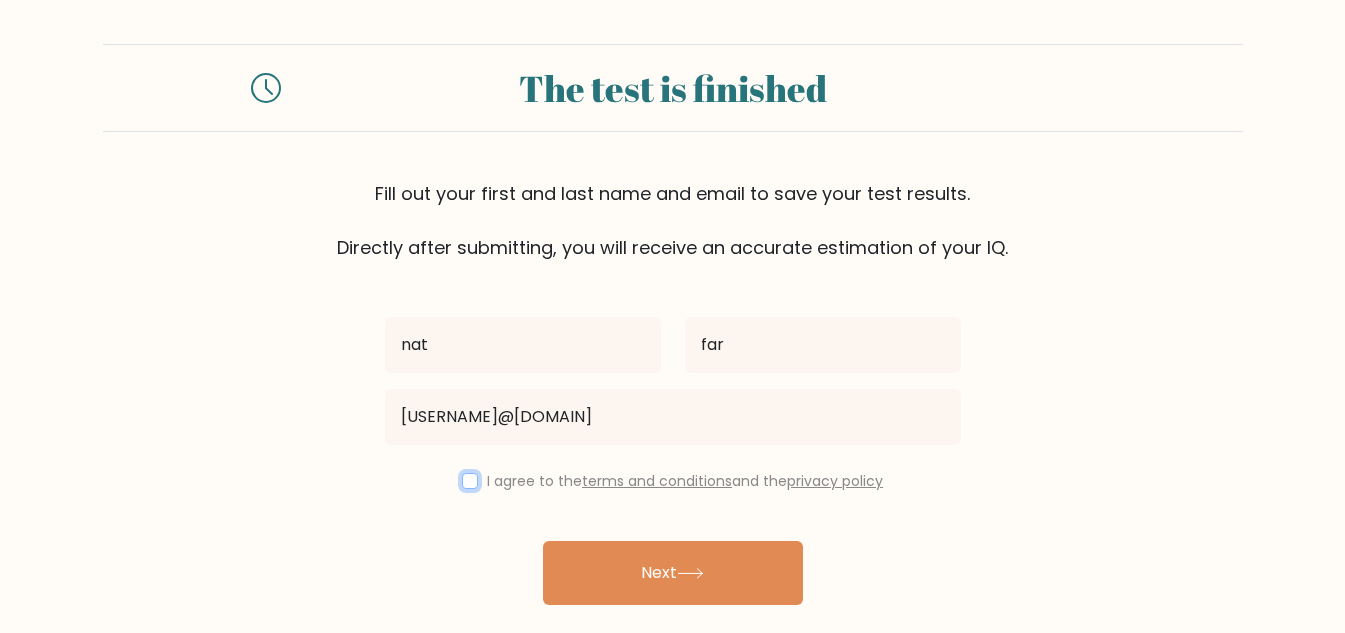 click at bounding box center (470, 481) 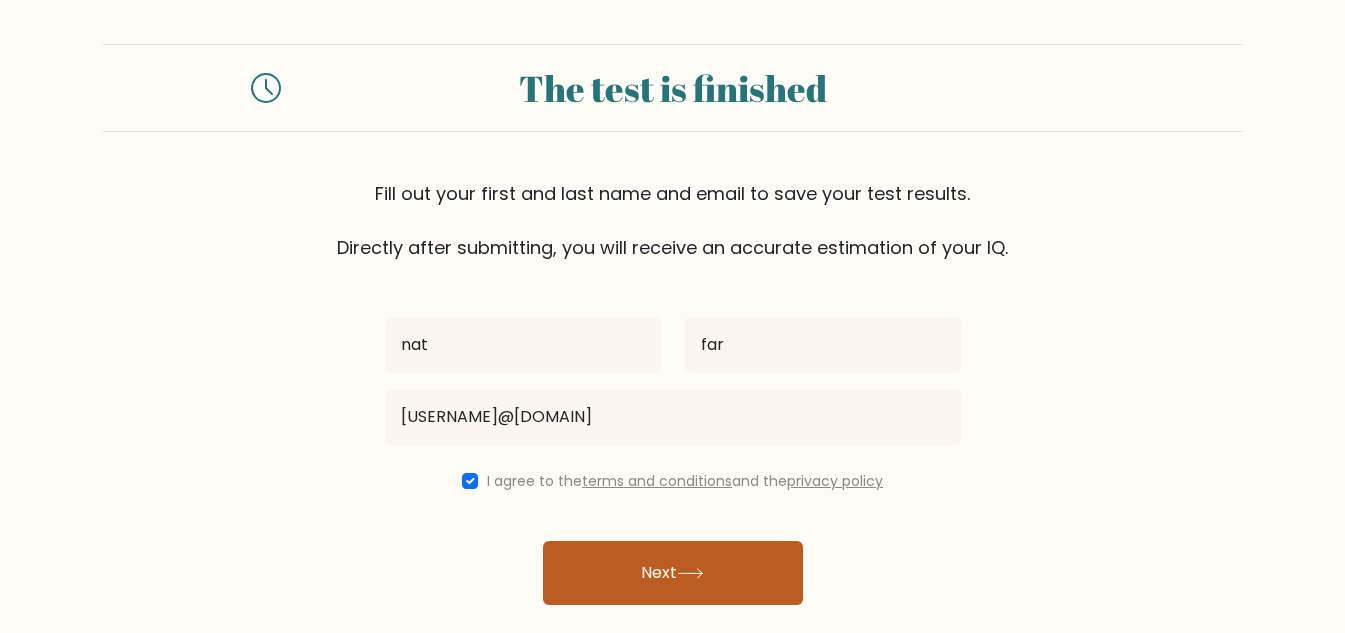click on "Next" at bounding box center [673, 573] 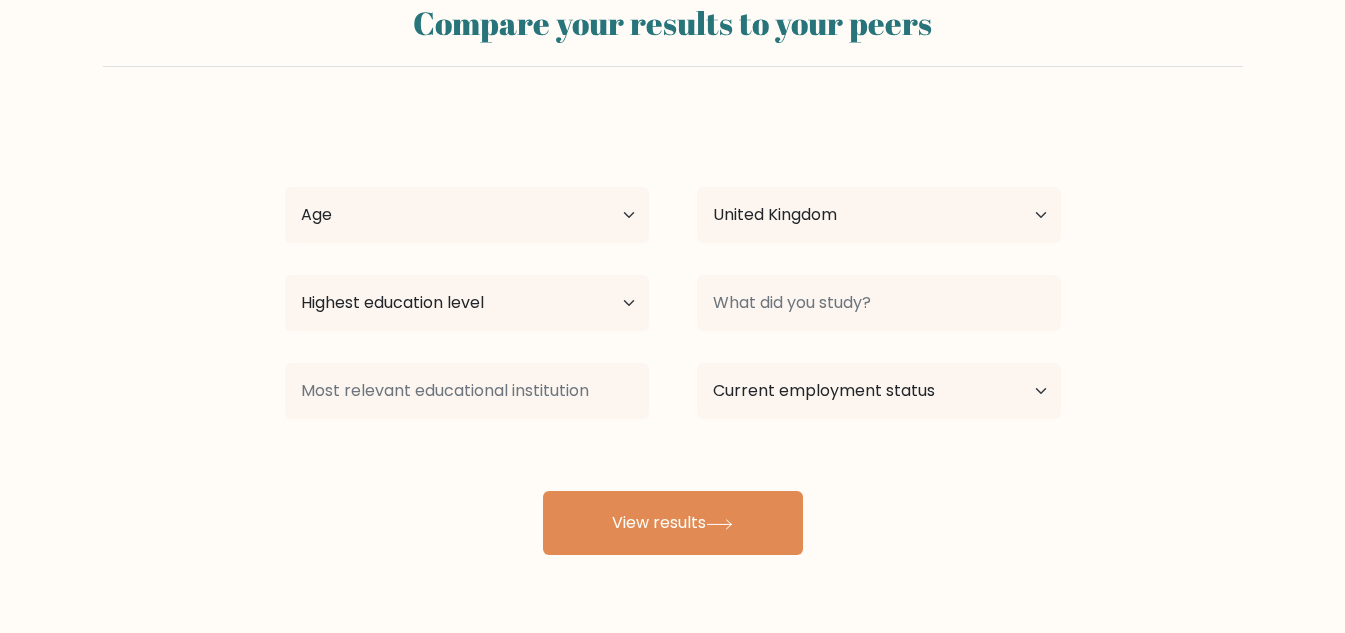 scroll, scrollTop: 62, scrollLeft: 0, axis: vertical 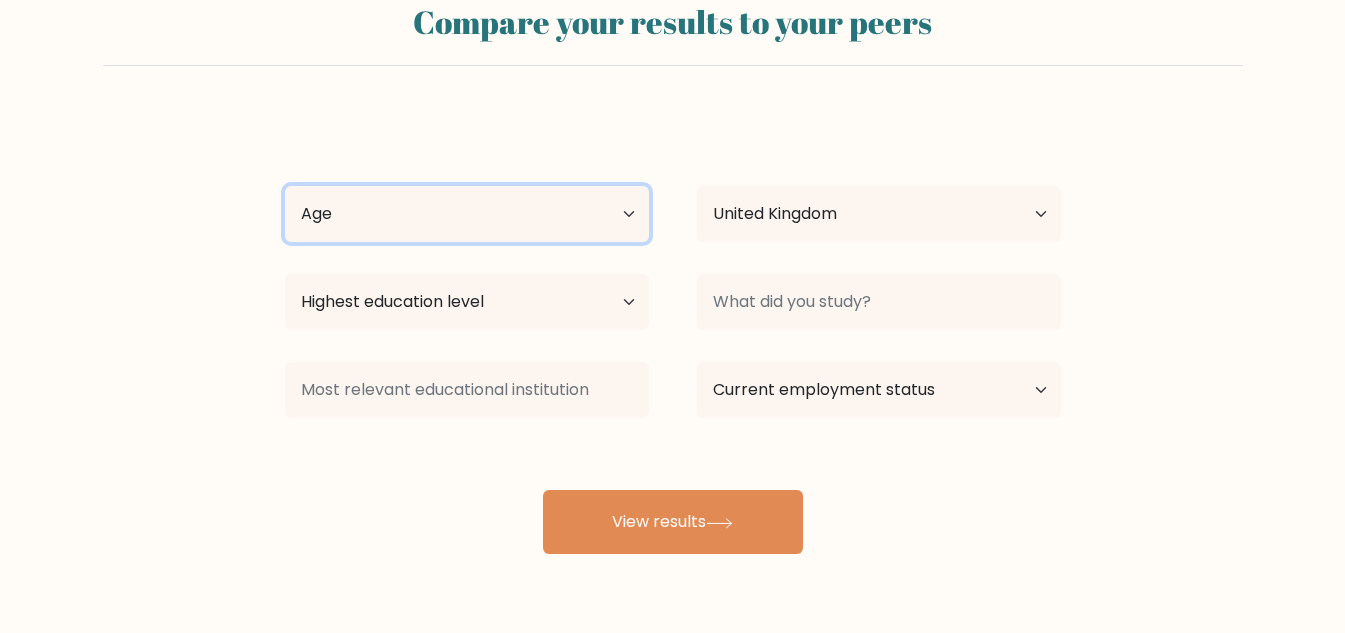 click on "Age
Under 18 years old
18-24 years old
25-34 years old
35-44 years old
45-54 years old
55-64 years old
65 years old and above" at bounding box center (467, 214) 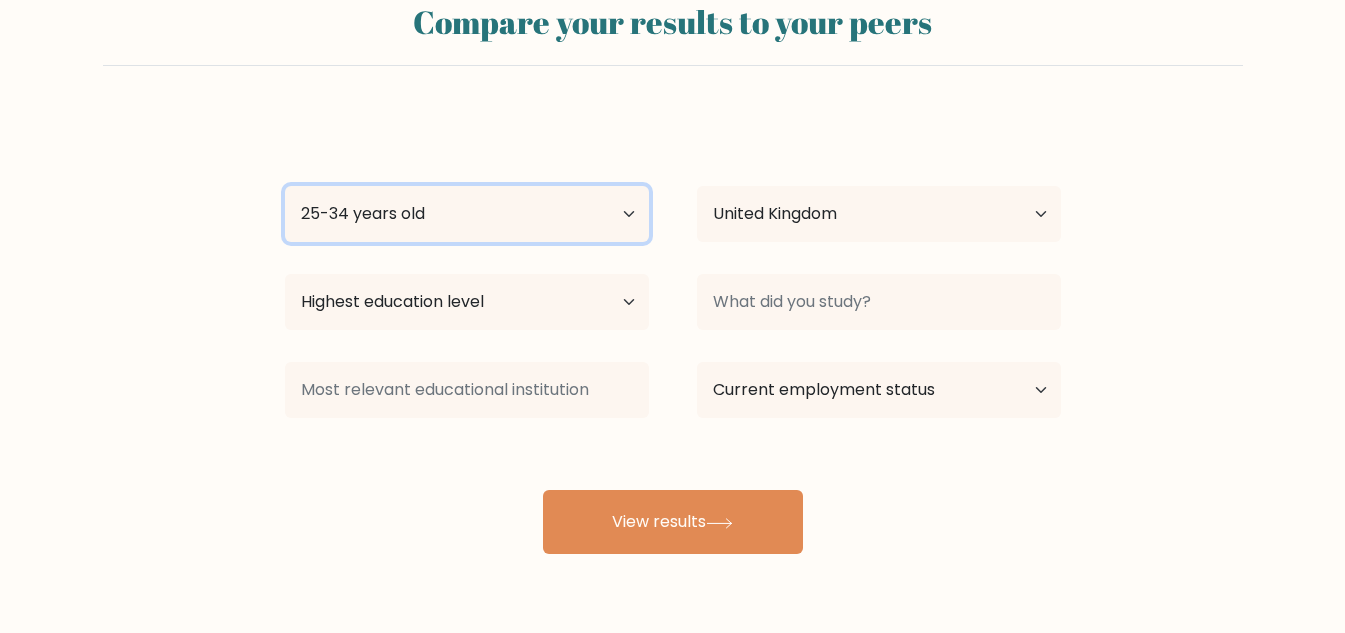 click on "Age
Under 18 years old
18-24 years old
25-34 years old
35-44 years old
45-54 years old
55-64 years old
65 years old and above" at bounding box center (467, 214) 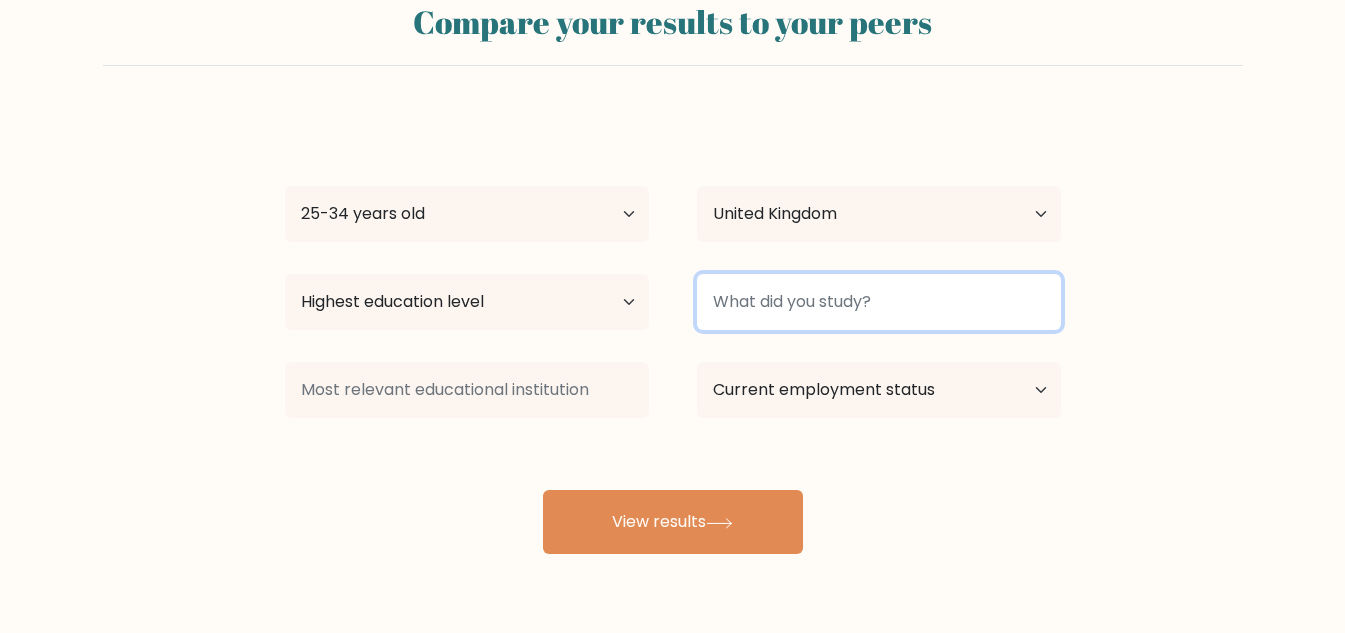 click at bounding box center [879, 302] 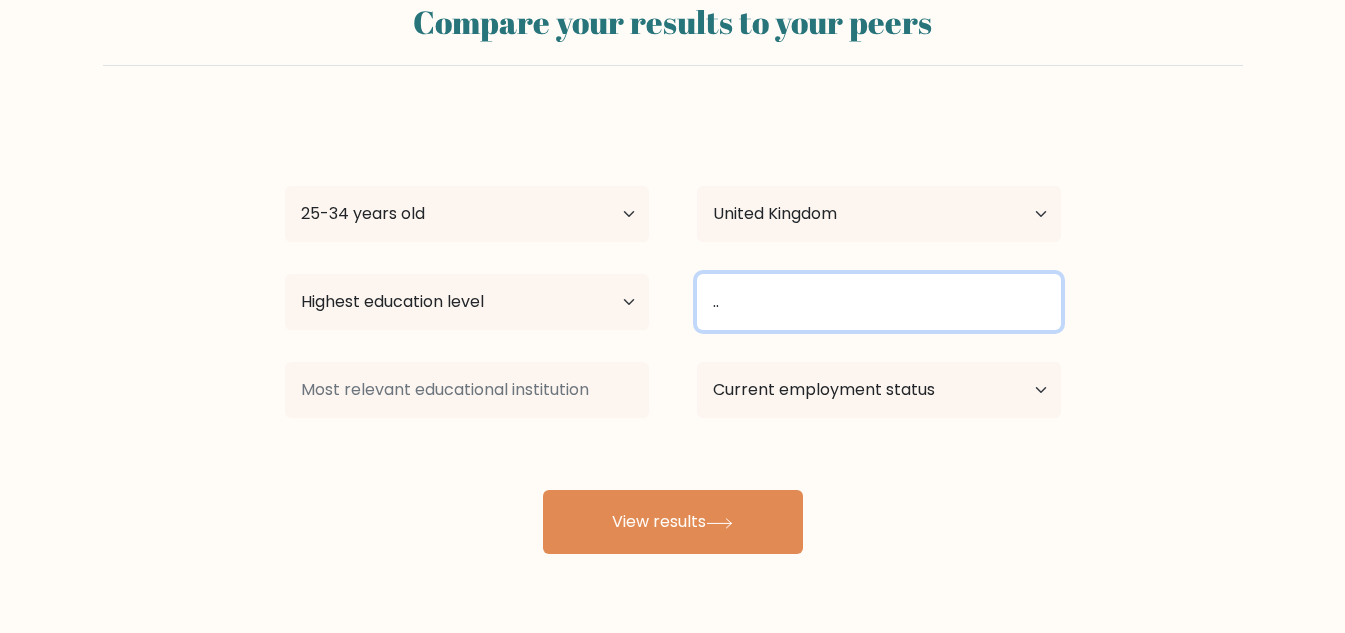 type on ".." 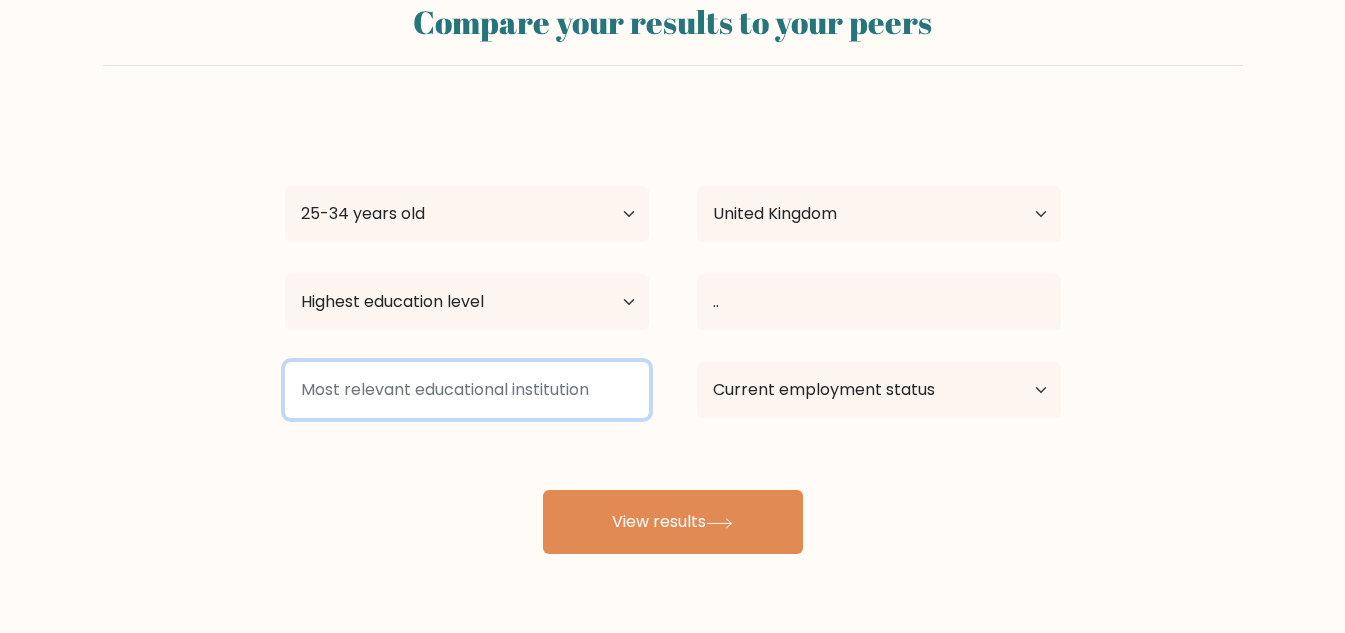 click at bounding box center [467, 390] 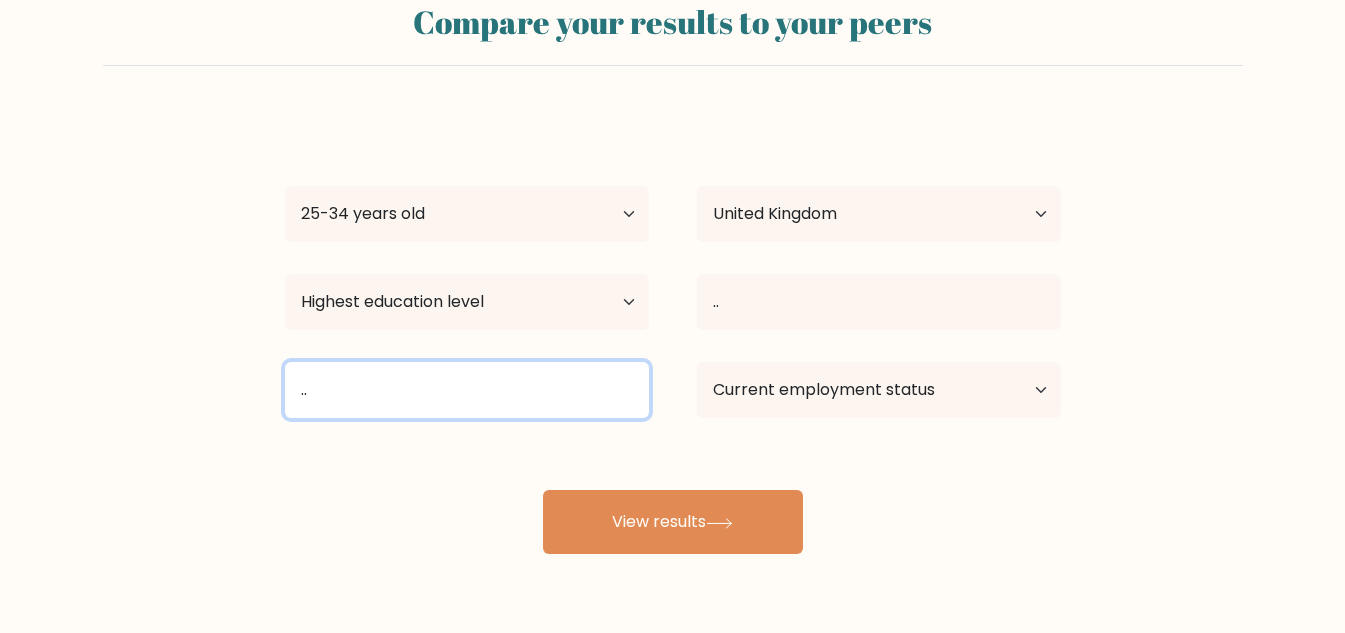 type on ".." 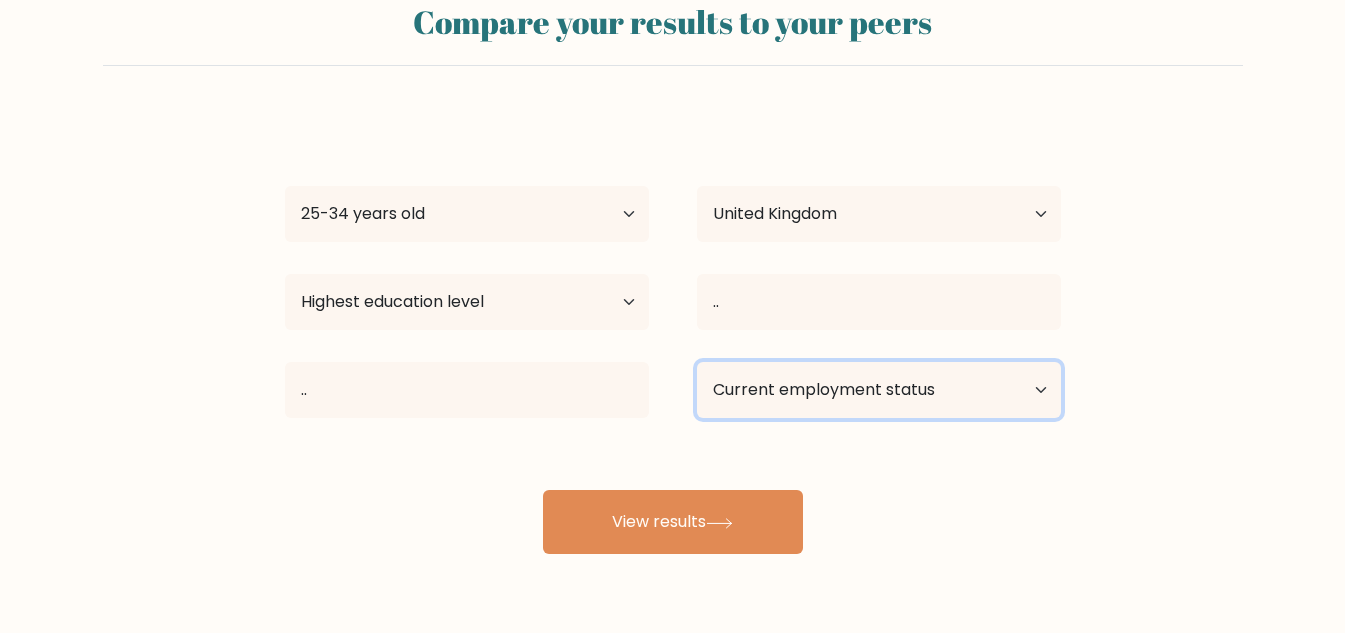 click on "Current employment status
Employed
Student
Retired
Other / prefer not to answer" at bounding box center (879, 390) 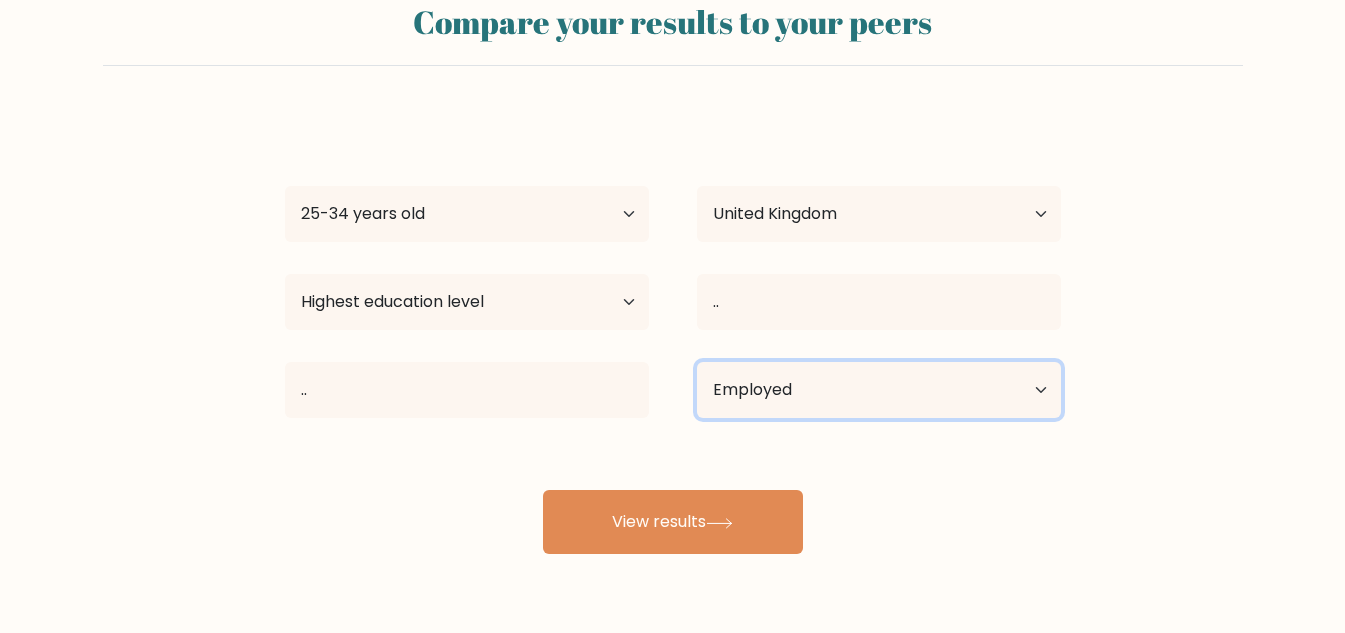click on "Current employment status
Employed
Student
Retired
Other / prefer not to answer" at bounding box center (879, 390) 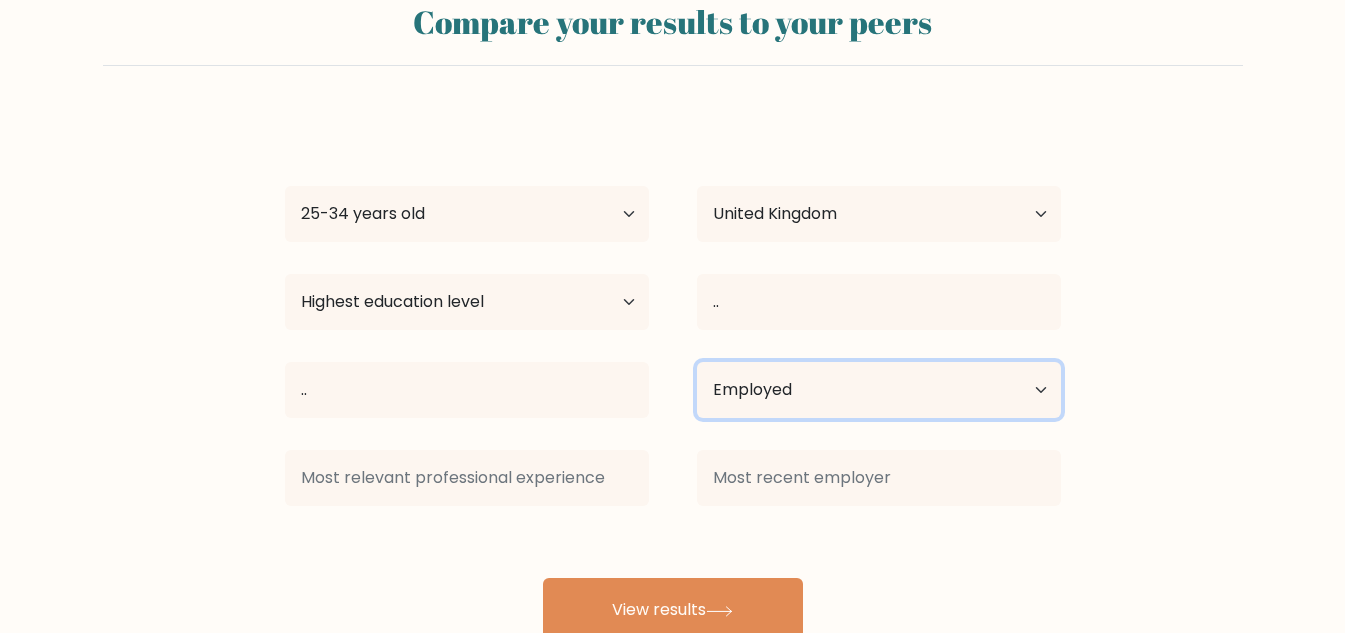 click on "Current employment status
Employed
Student
Retired
Other / prefer not to answer" at bounding box center (879, 390) 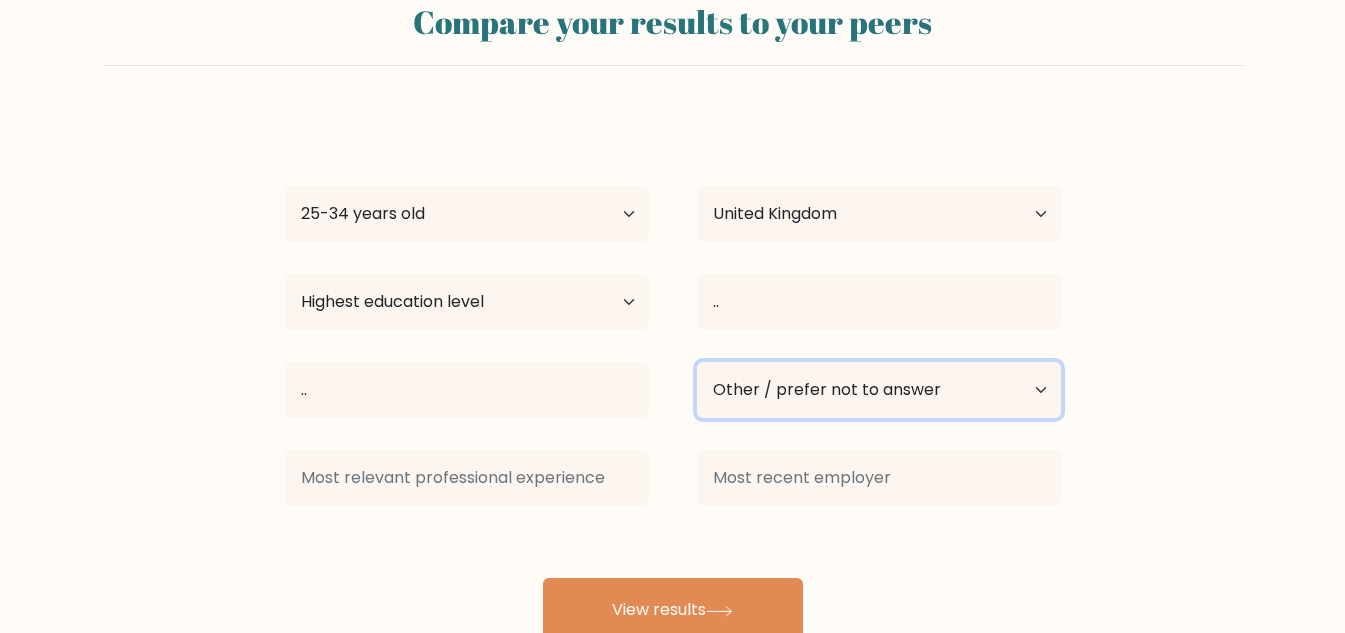 click on "Current employment status
Employed
Student
Retired
Other / prefer not to answer" at bounding box center [879, 390] 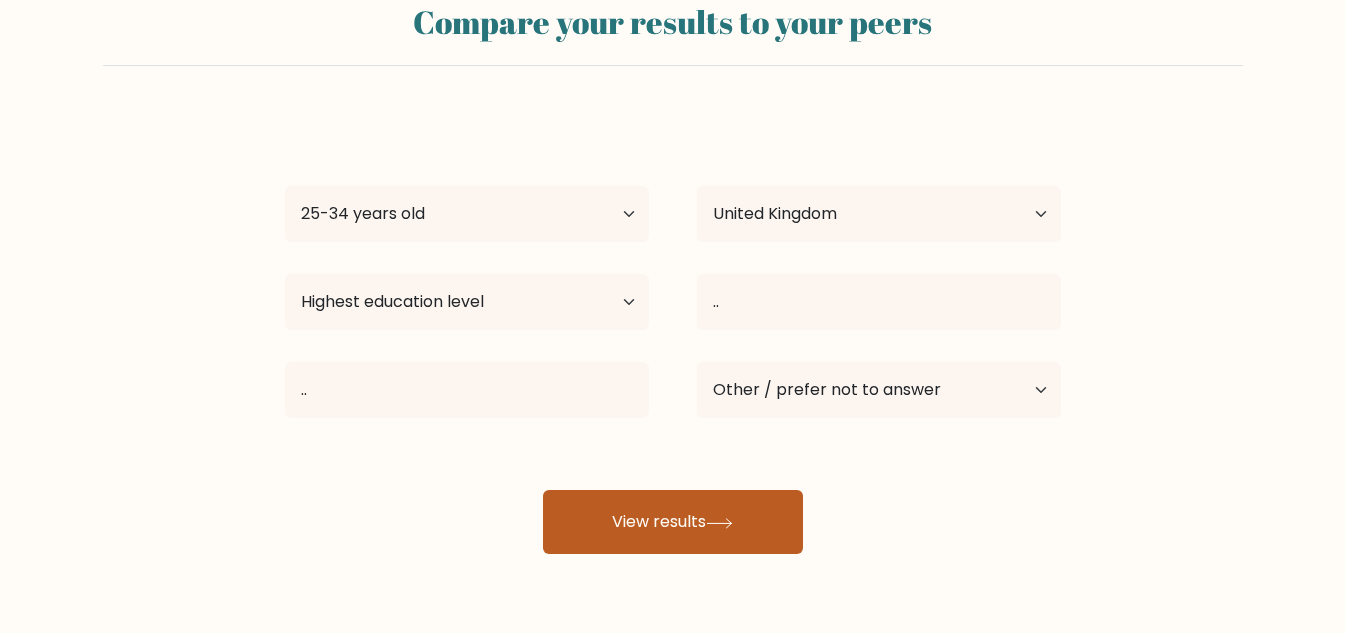 click on "View results" at bounding box center [673, 522] 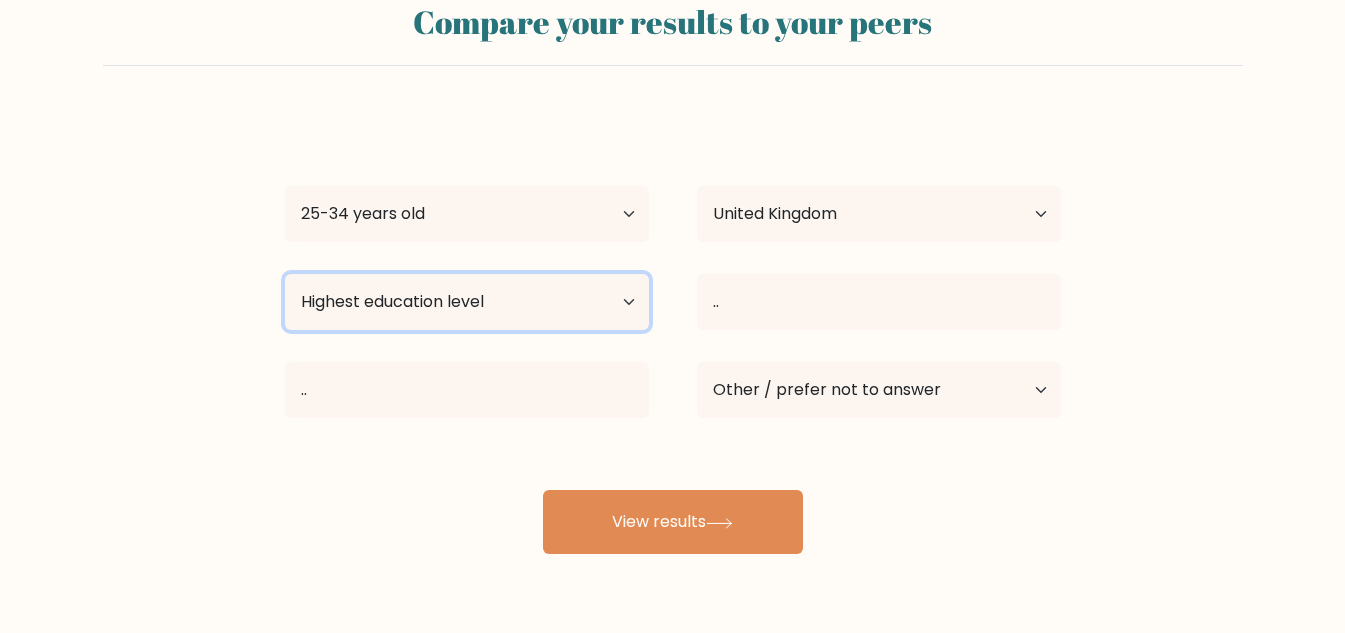 click on "Highest education level
No schooling
Primary
Lower Secondary
Upper Secondary
Occupation Specific
Bachelor's degree
Master's degree
Doctoral degree" at bounding box center (467, 302) 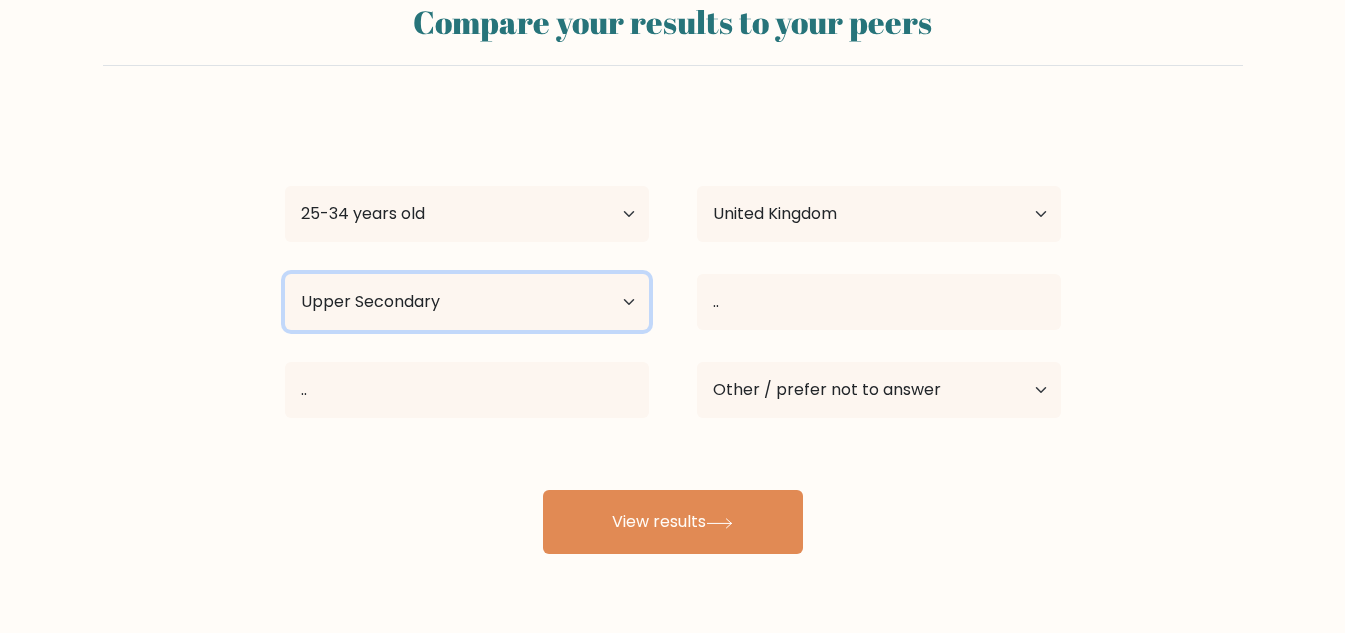click on "Highest education level
No schooling
Primary
Lower Secondary
Upper Secondary
Occupation Specific
Bachelor's degree
Master's degree
Doctoral degree" at bounding box center (467, 302) 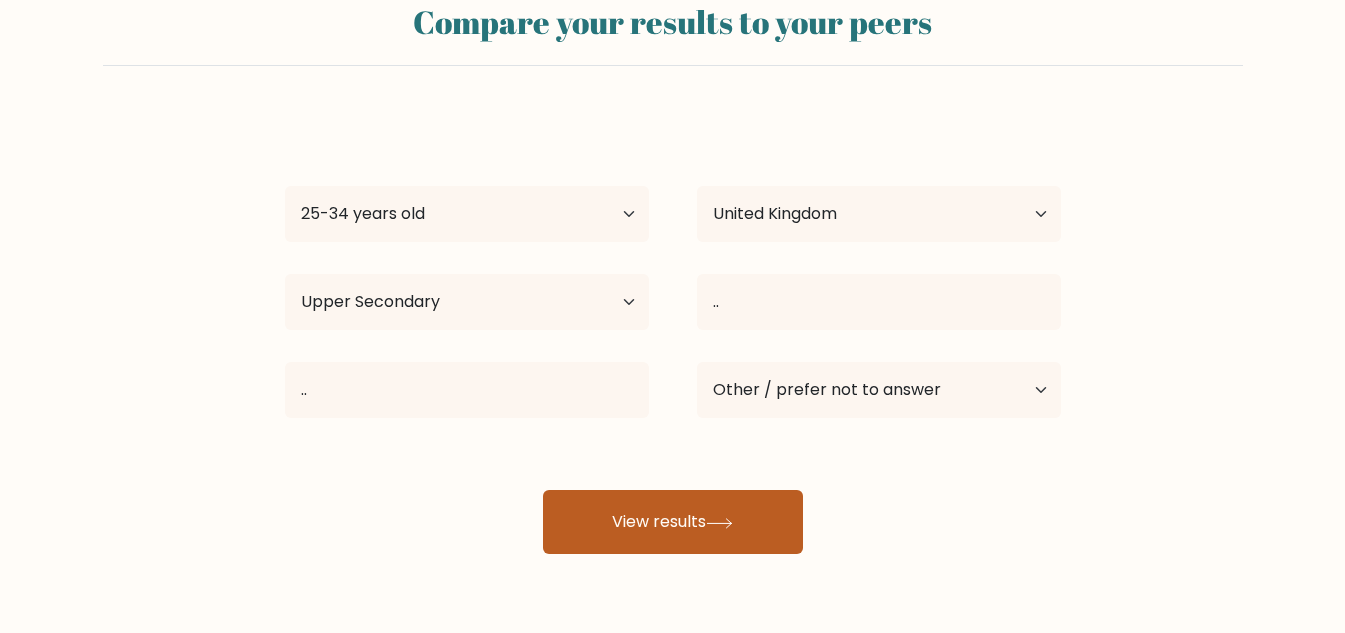click on "View results" at bounding box center [673, 522] 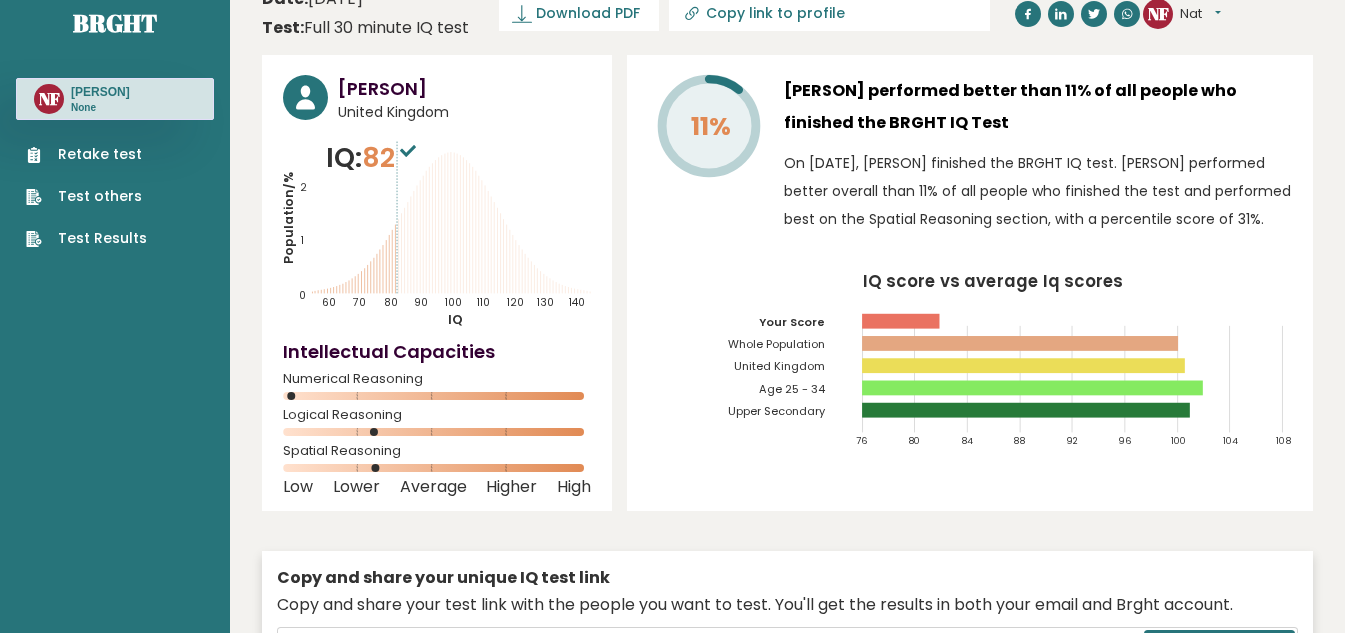 scroll, scrollTop: 0, scrollLeft: 0, axis: both 